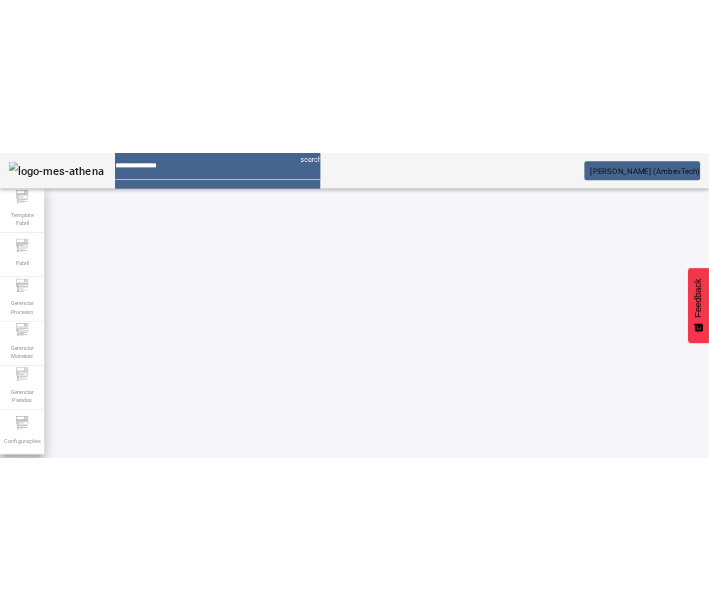 scroll, scrollTop: 0, scrollLeft: 0, axis: both 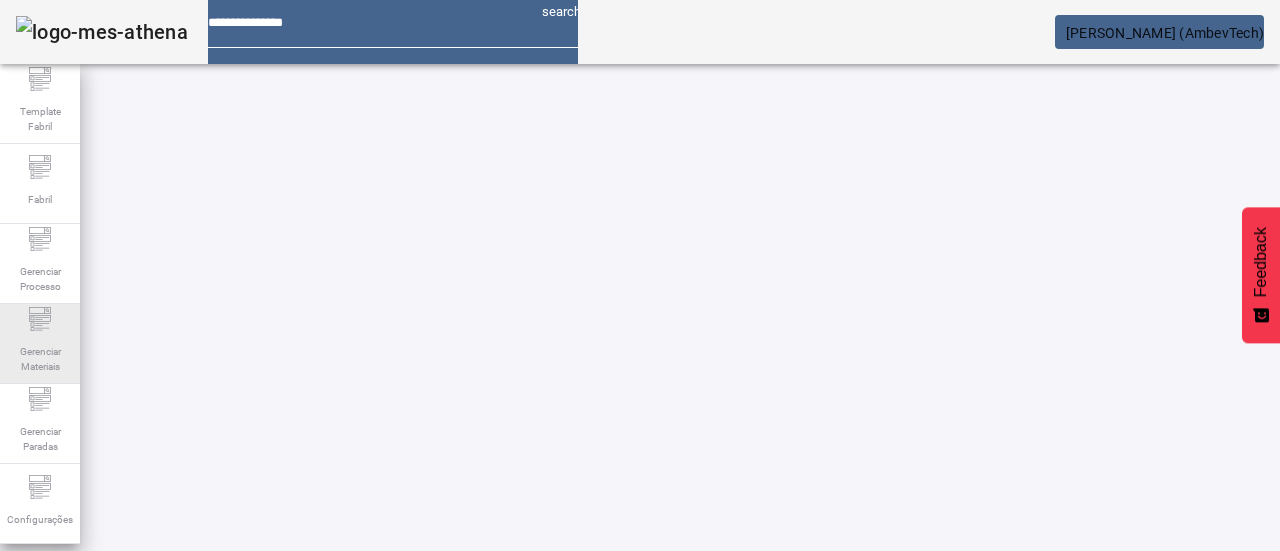 click on "Gerenciar Materiais" 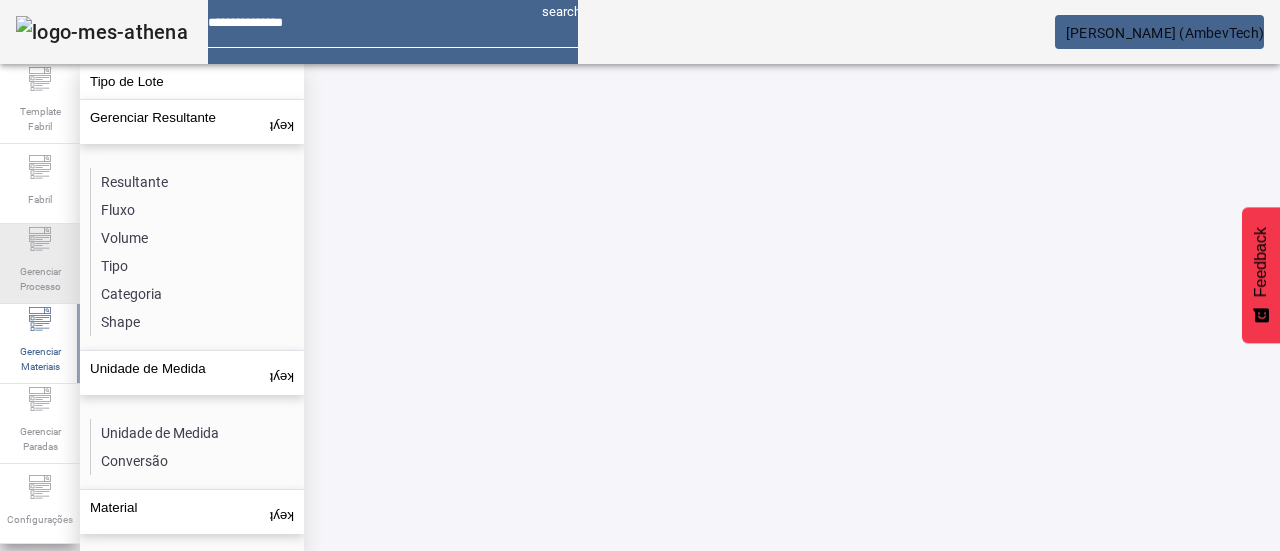 click on "Gerenciar Processo" 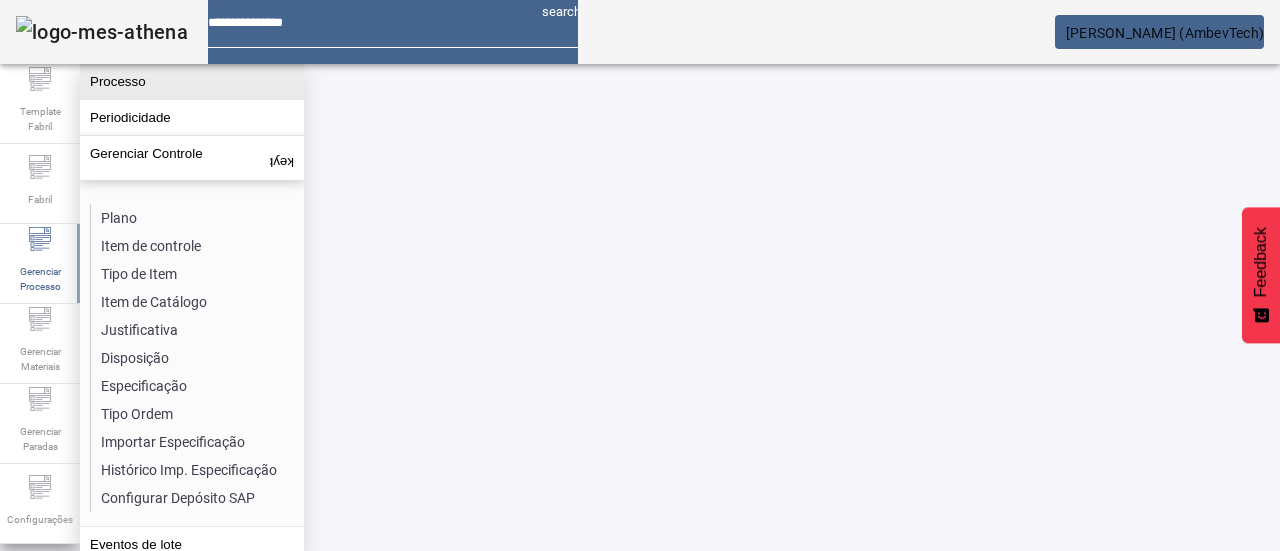 click on "Processo" 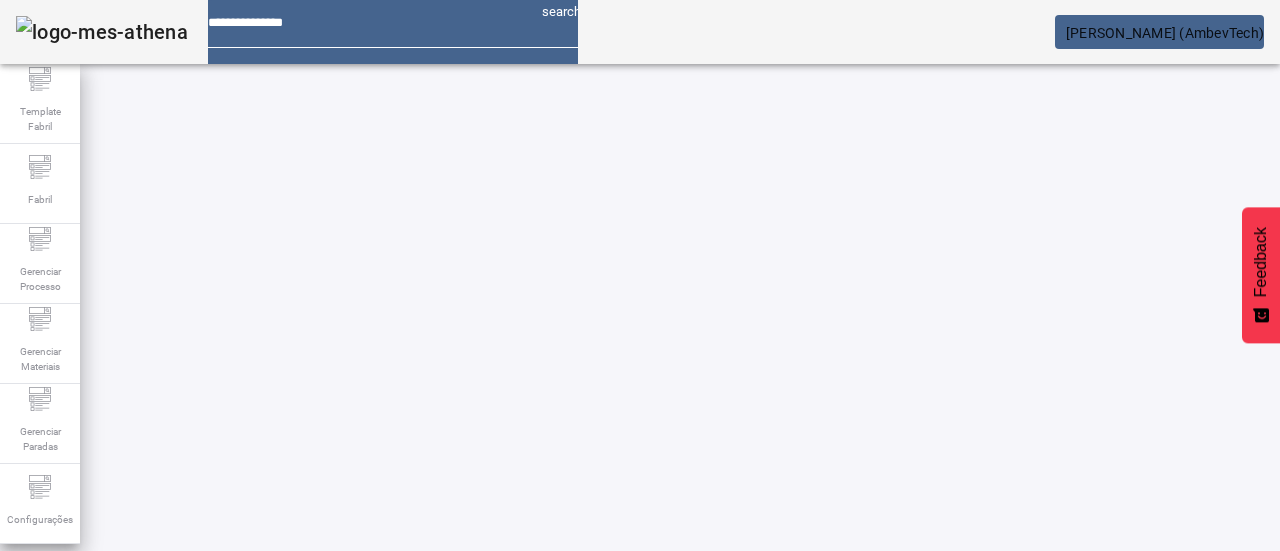 click on "ABRIR FILTROS" 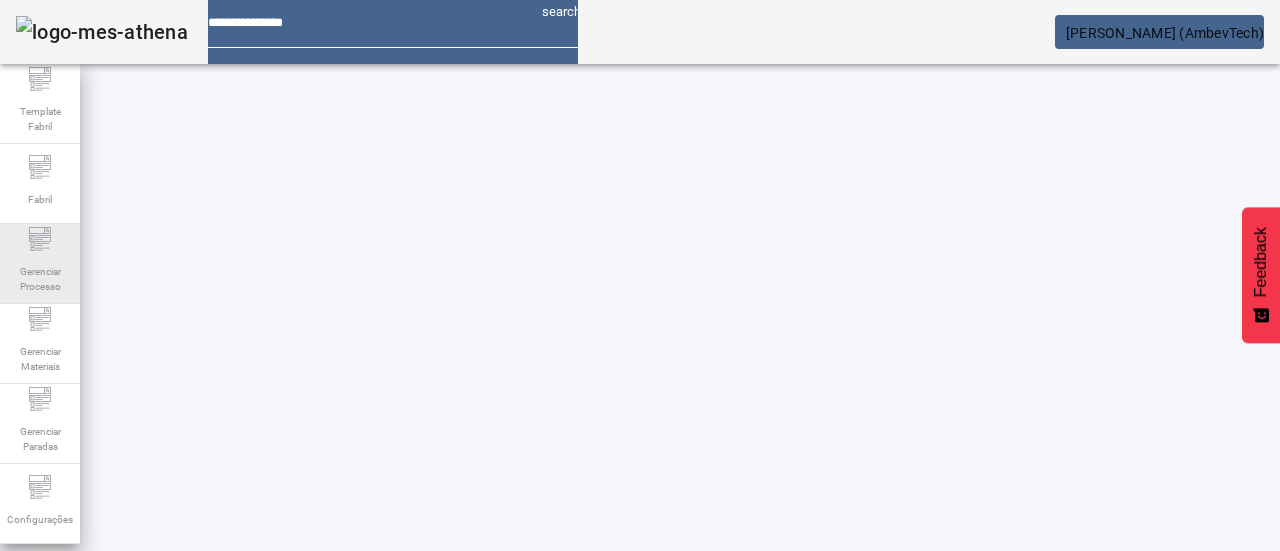 click on "Gerenciar Processo" 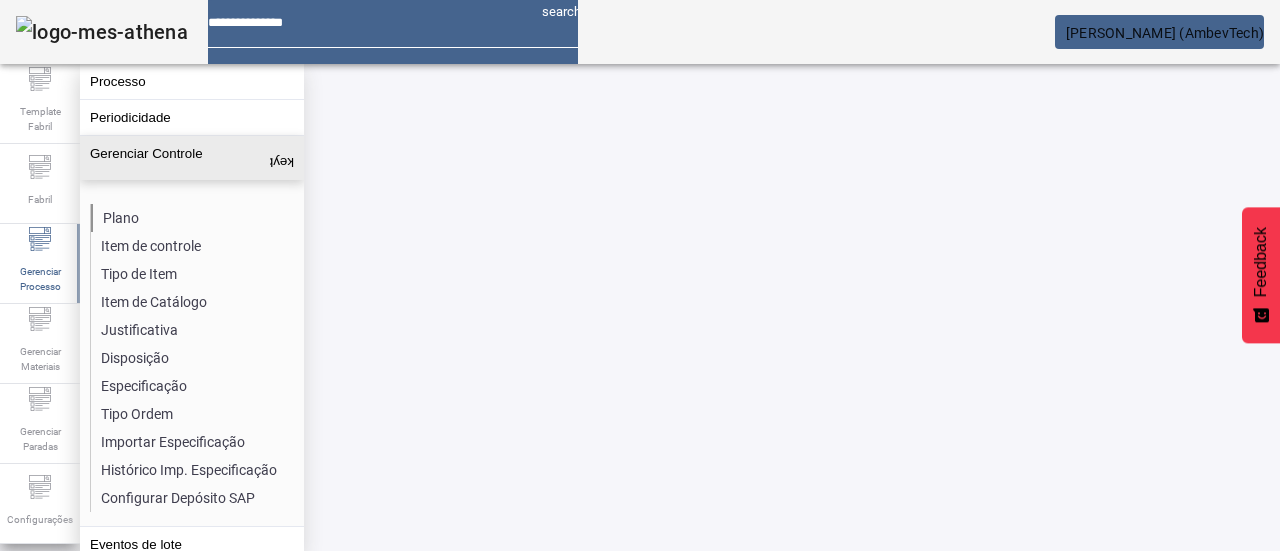 click on "Plano" 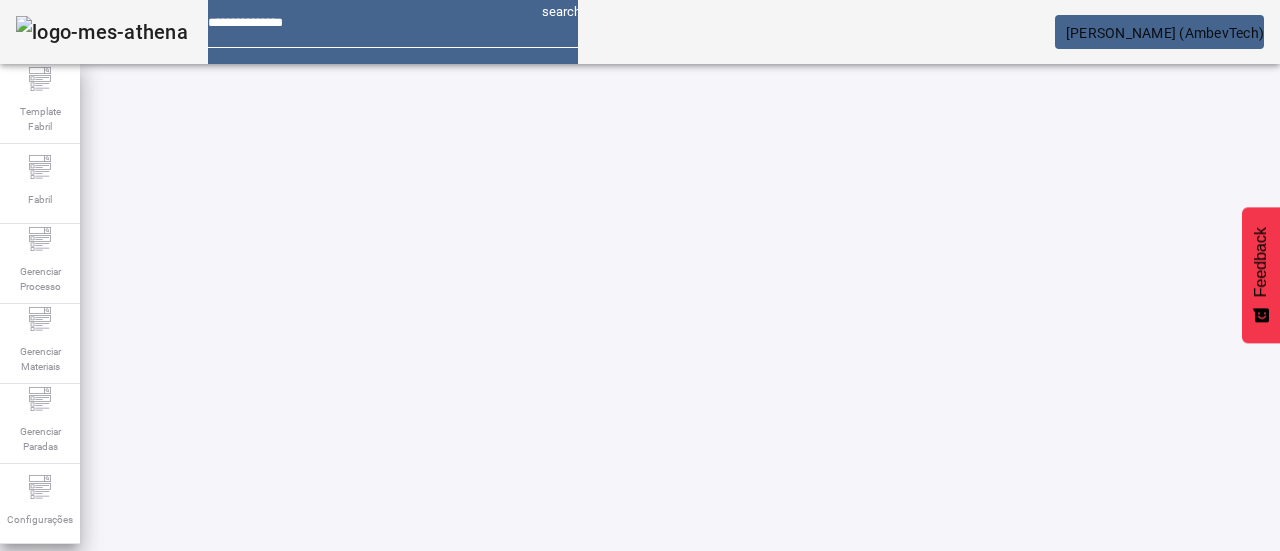click 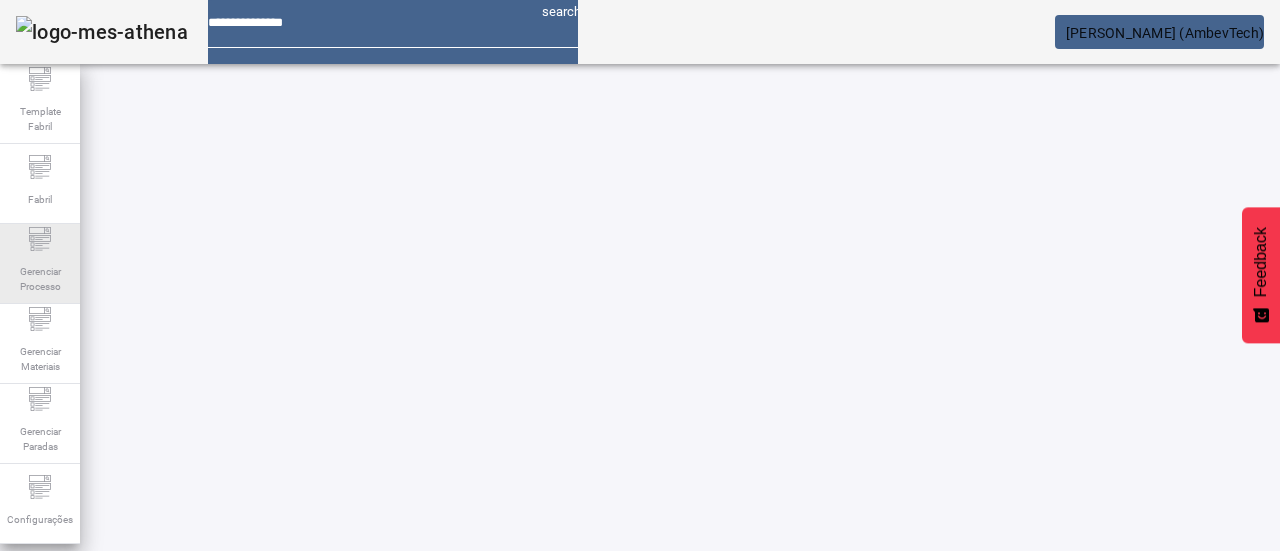 click on "Gerenciar Processo" 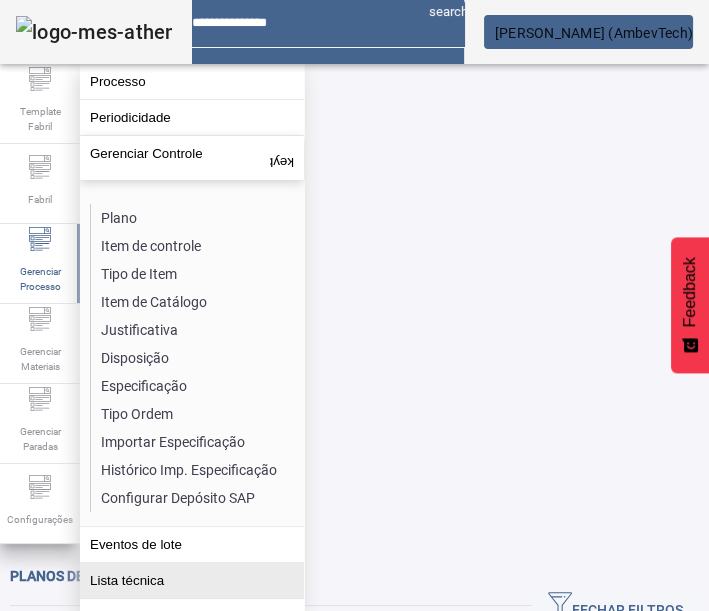 drag, startPoint x: 600, startPoint y: 5, endPoint x: 171, endPoint y: 584, distance: 720.61224 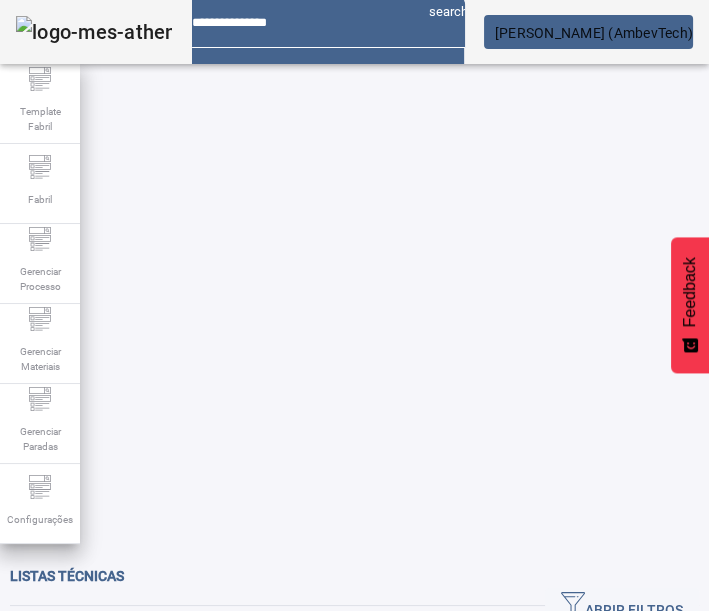 click 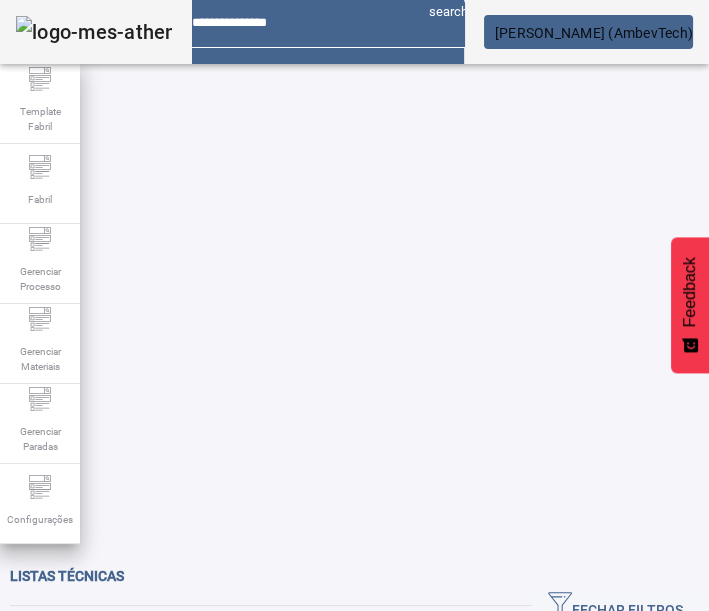 click on "Pesquise por unidade" 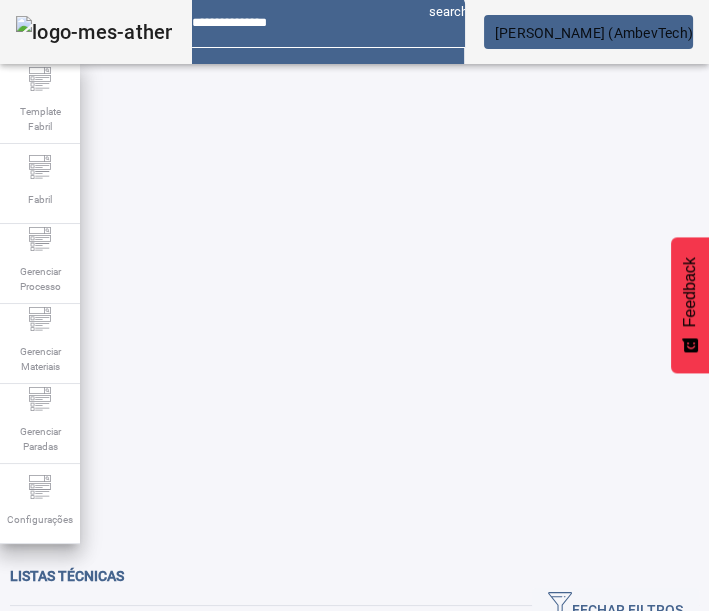 click 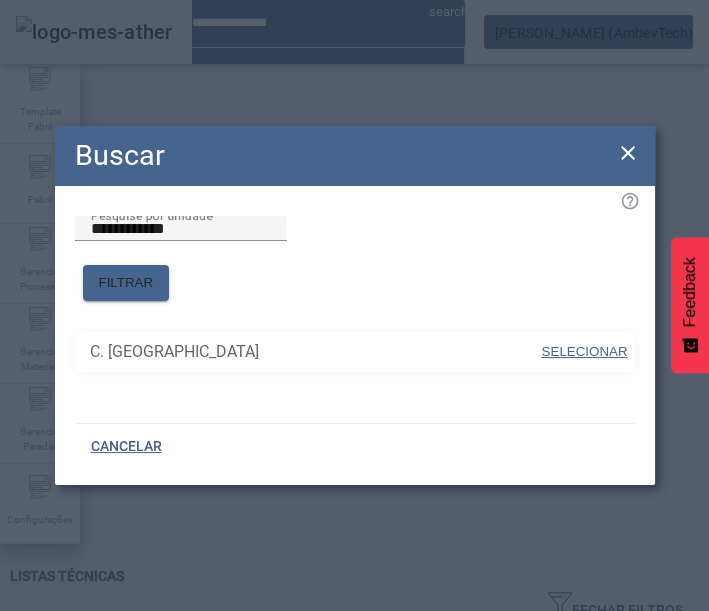 click on "SELECIONAR" at bounding box center (585, 351) 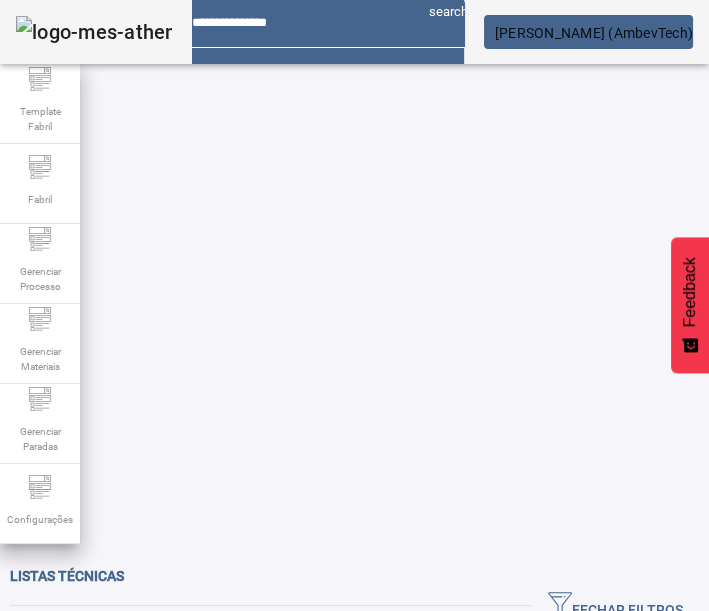 click on "Pesquise por resultante" at bounding box center [116, 735] 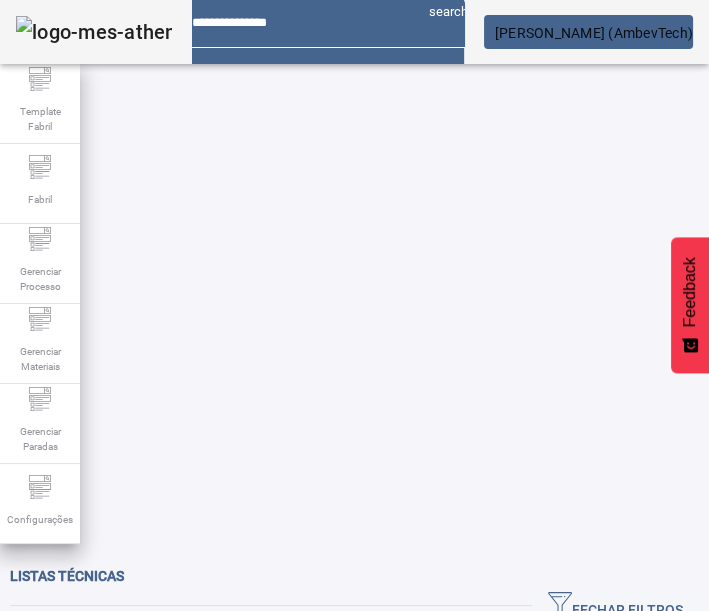 click 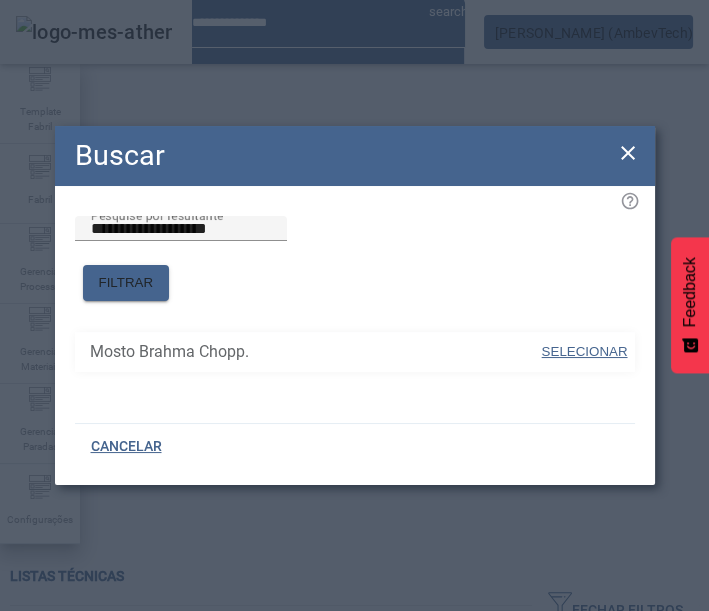 click on "SELECIONAR" at bounding box center [585, 351] 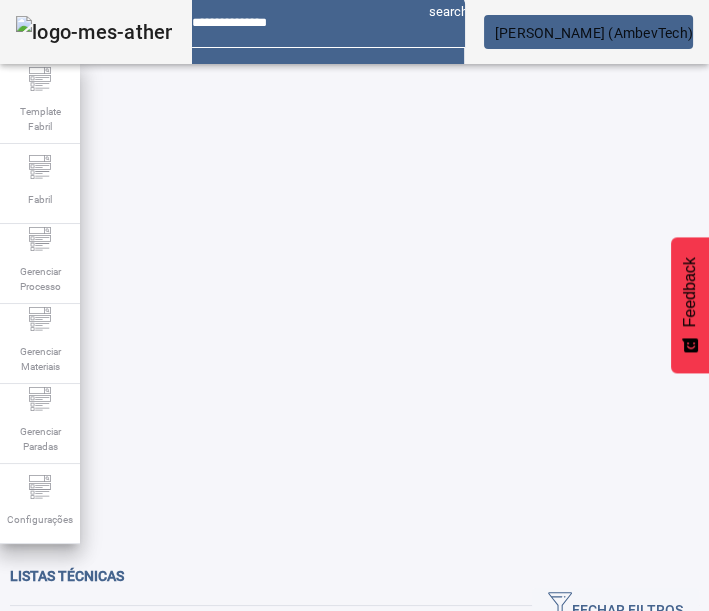 click on "FILTRAR" 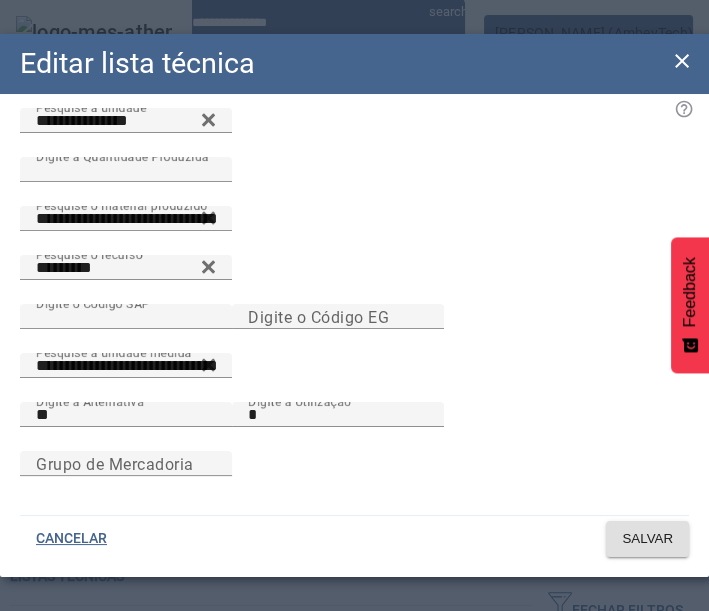 scroll, scrollTop: 558, scrollLeft: 0, axis: vertical 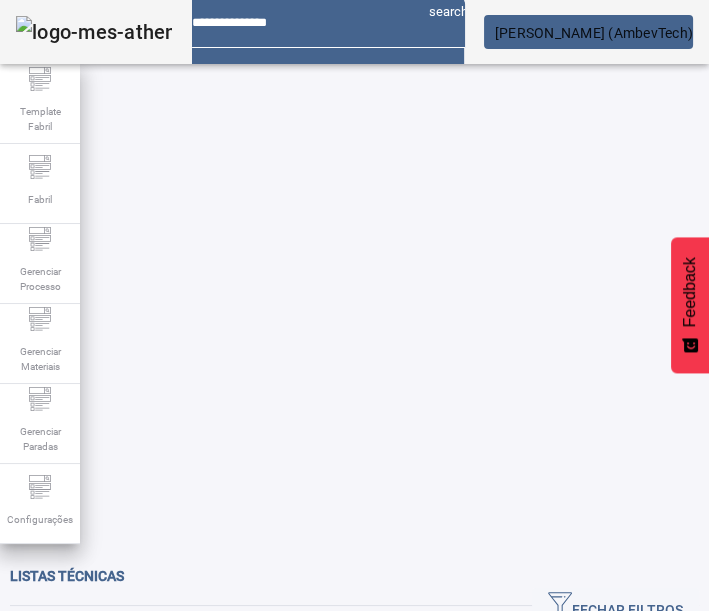 click on "EDITAR" at bounding box center [404, 926] 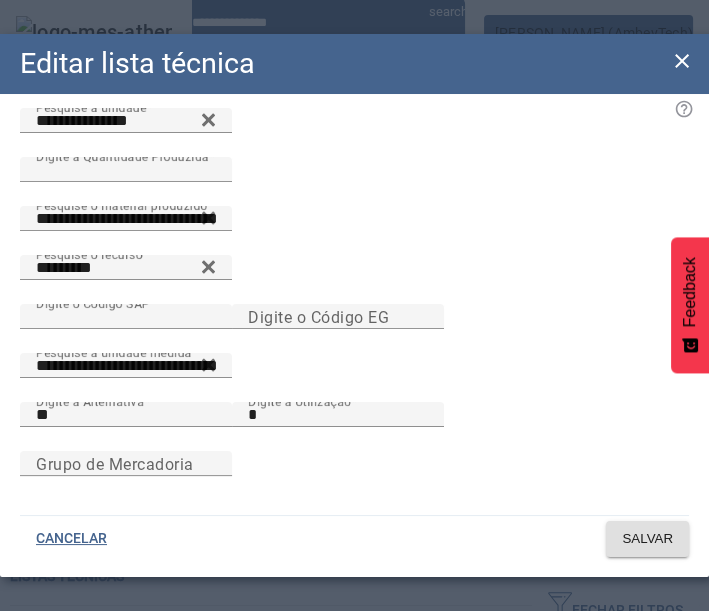 scroll, scrollTop: 558, scrollLeft: 0, axis: vertical 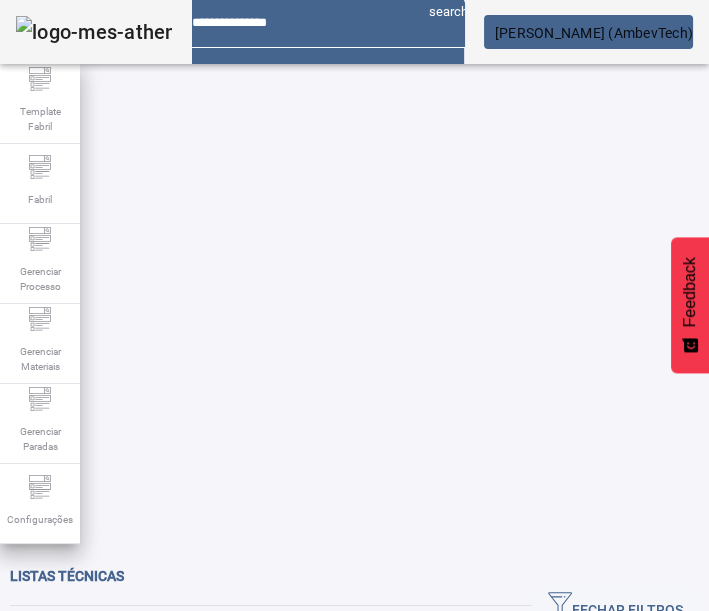 click on "EDITAR" at bounding box center [580, 926] 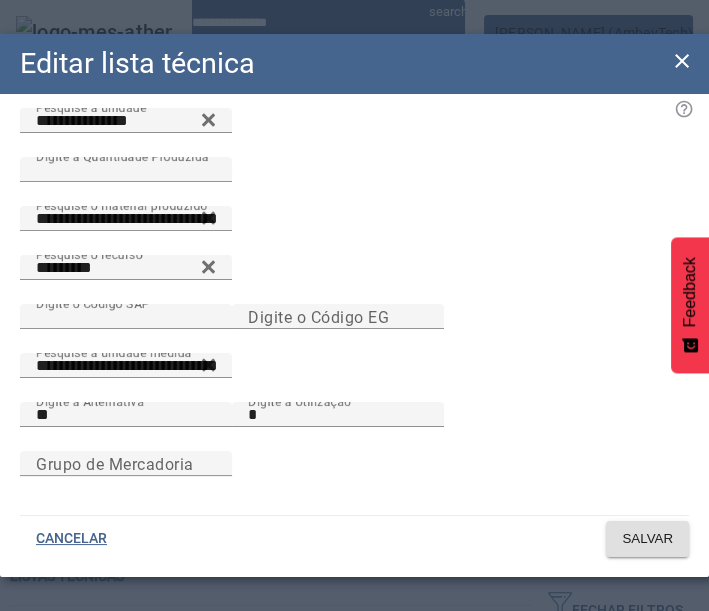 scroll, scrollTop: 533, scrollLeft: 0, axis: vertical 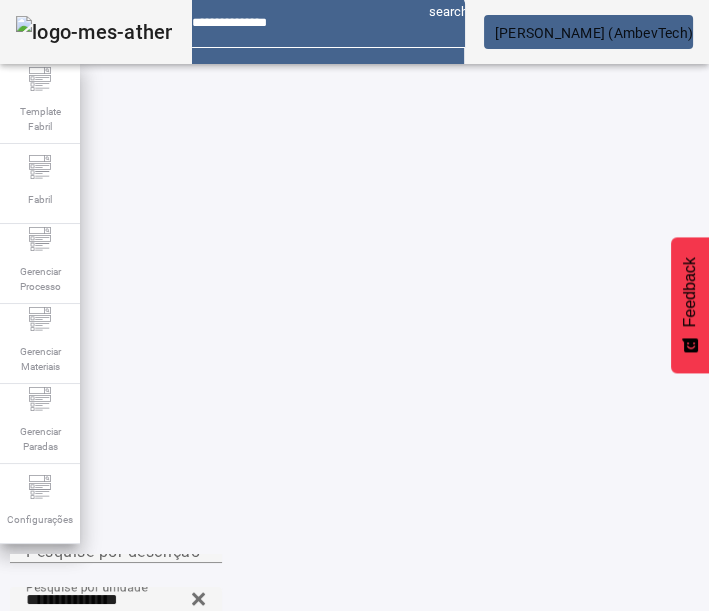 click at bounding box center (228, 840) 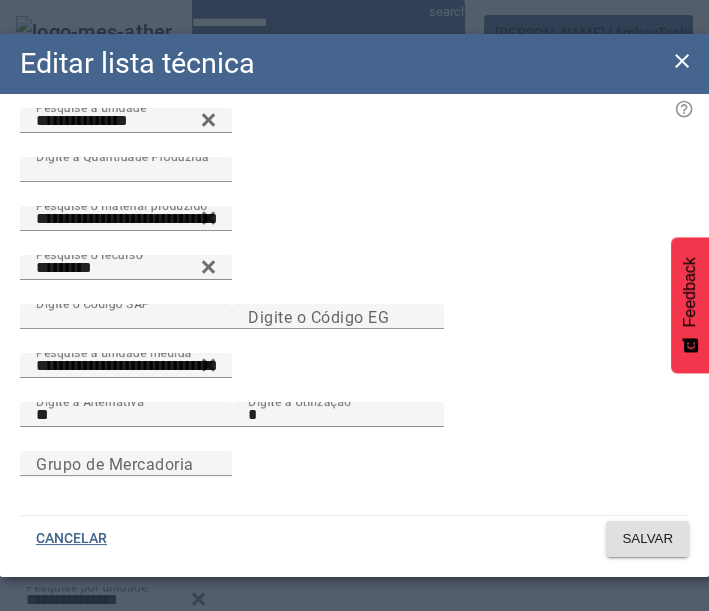 scroll, scrollTop: 556, scrollLeft: 0, axis: vertical 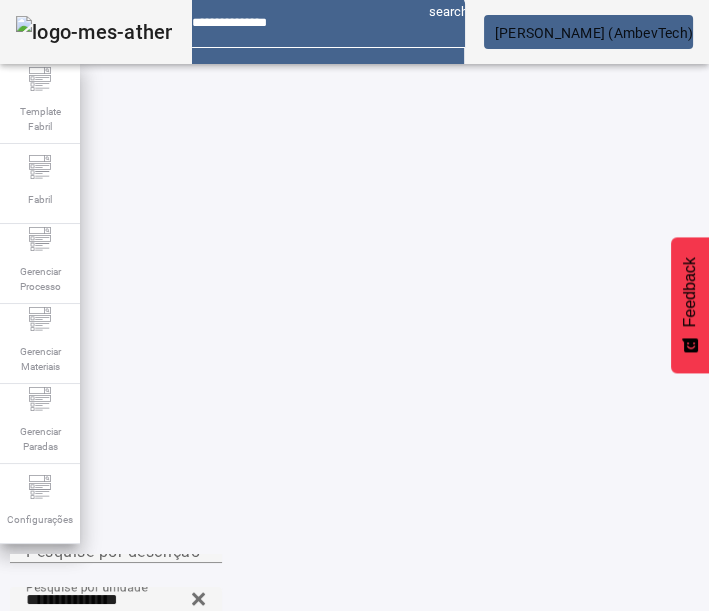 click at bounding box center (150, 990) 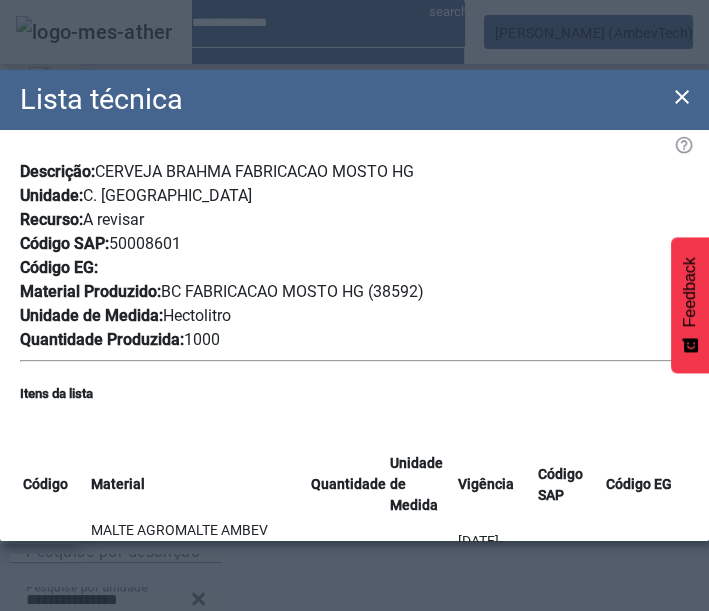 click on "Lista técnica" 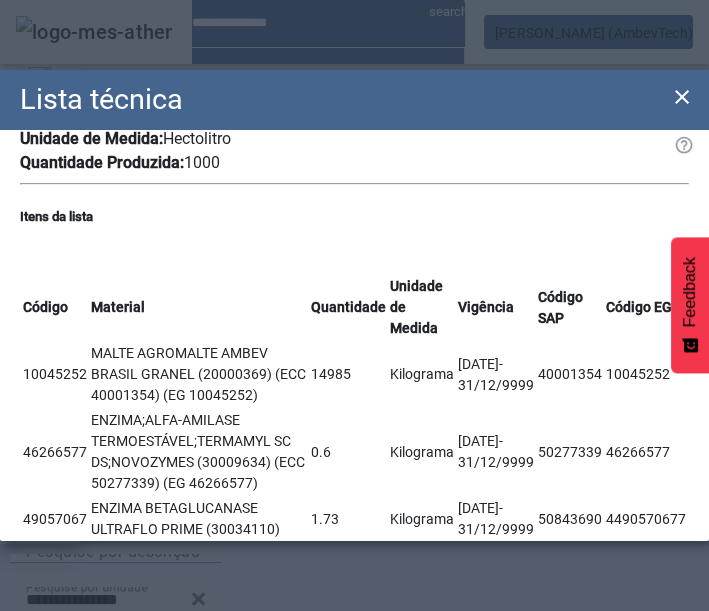 scroll, scrollTop: 222, scrollLeft: 0, axis: vertical 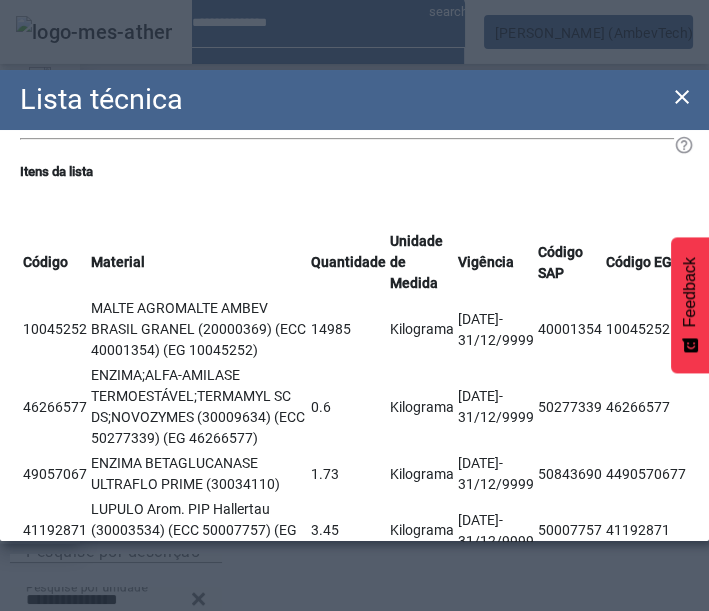 click on "[DATE]  - 31/12/9999" 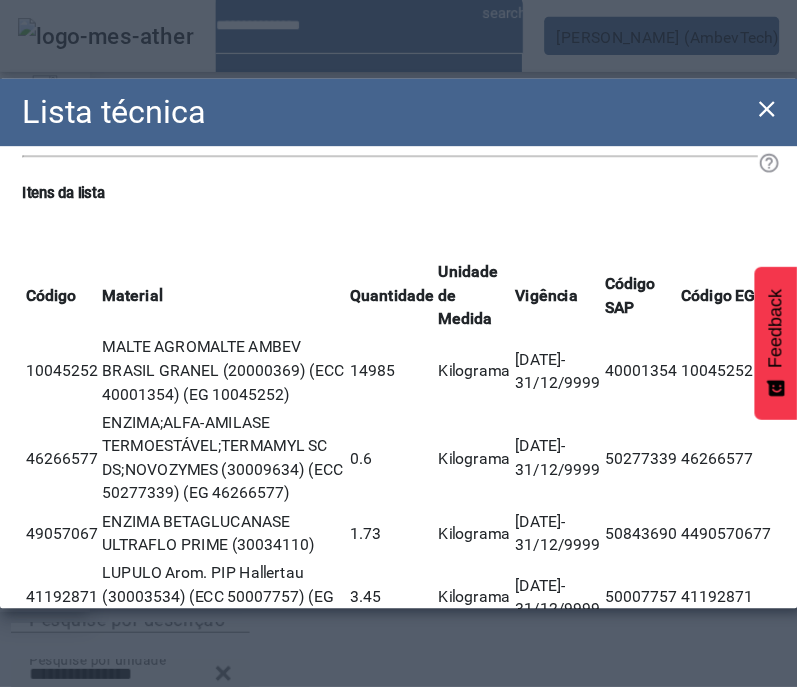 scroll, scrollTop: 266, scrollLeft: 0, axis: vertical 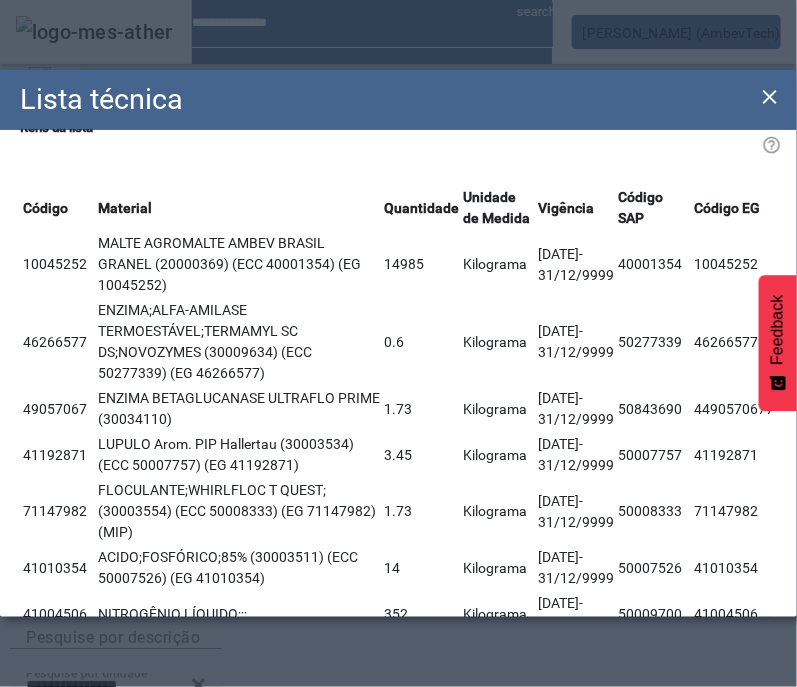 drag, startPoint x: 657, startPoint y: 1, endPoint x: 286, endPoint y: 271, distance: 458.84747 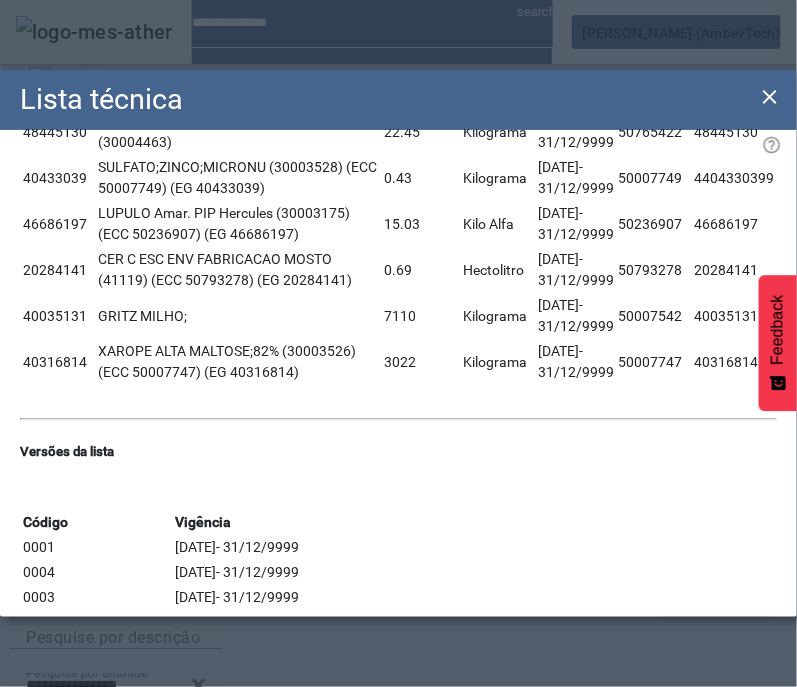 scroll, scrollTop: 1265, scrollLeft: 0, axis: vertical 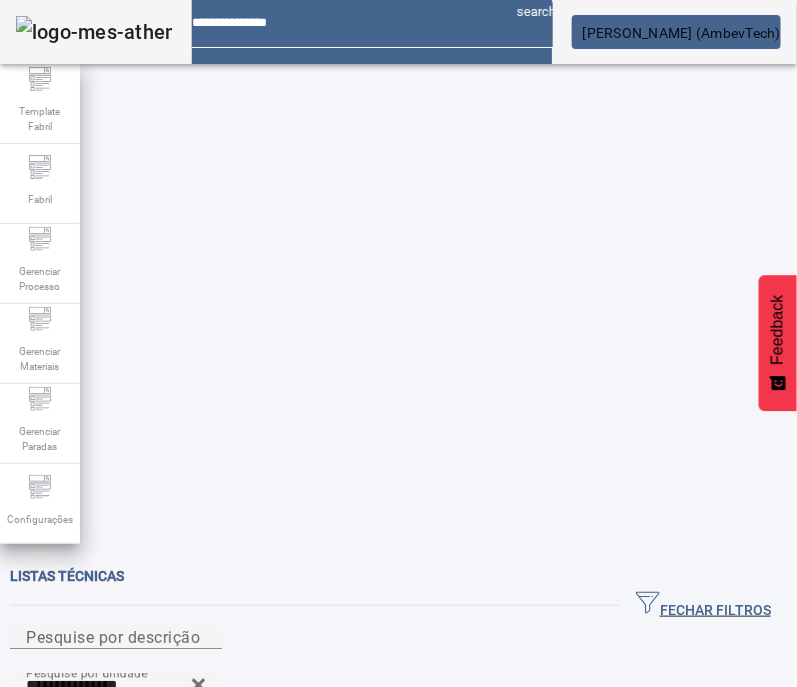 click on "EDITAR" at bounding box center (252, 1076) 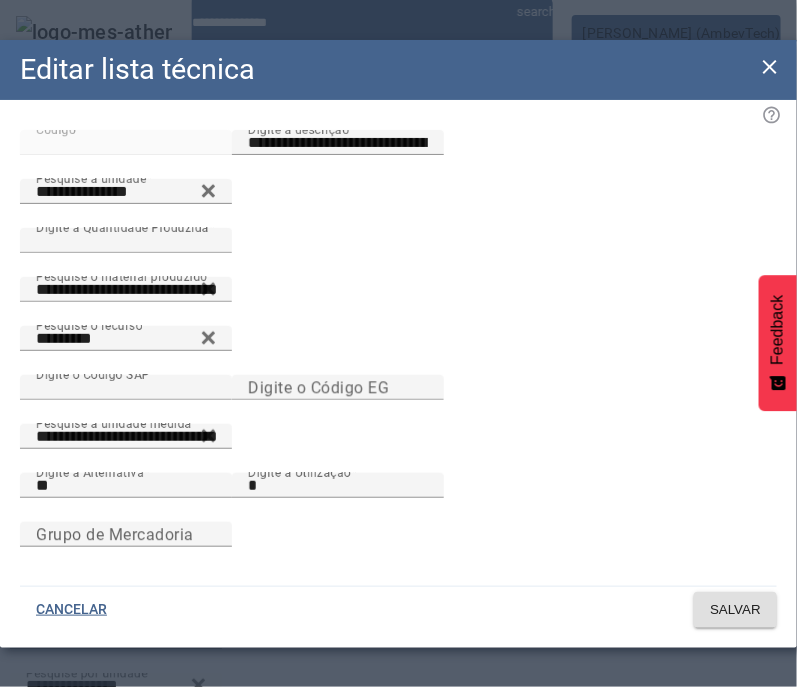 click 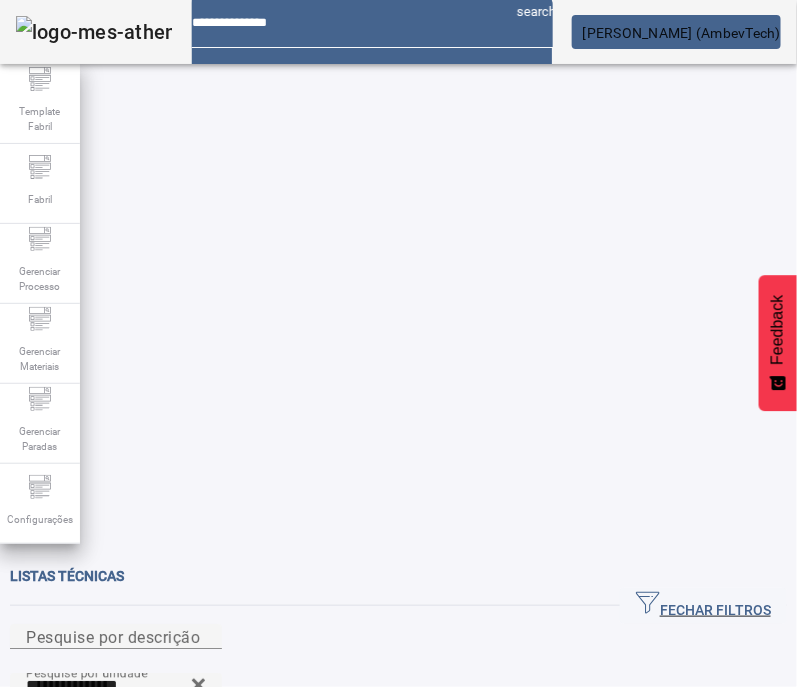 click at bounding box center (370, 1076) 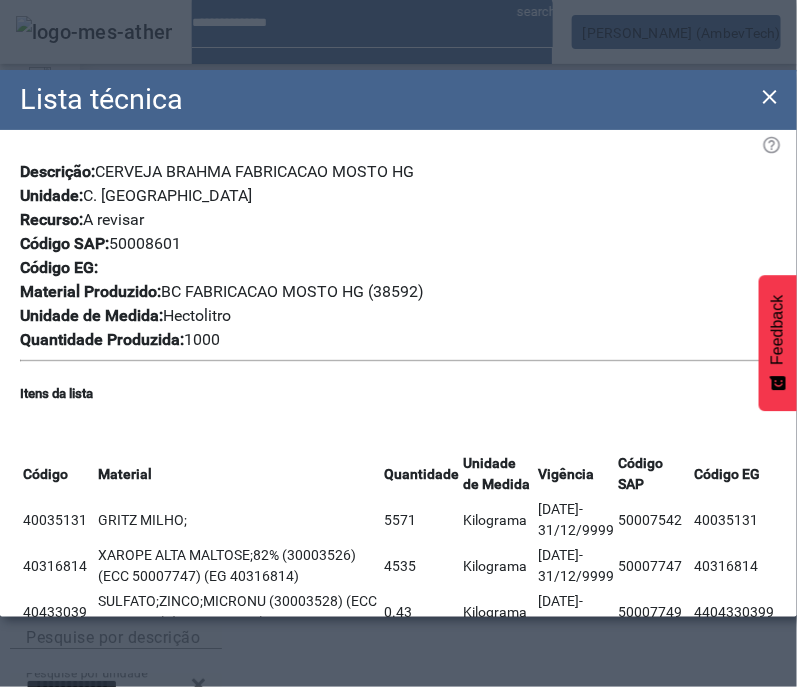 click on "Itens da lista" 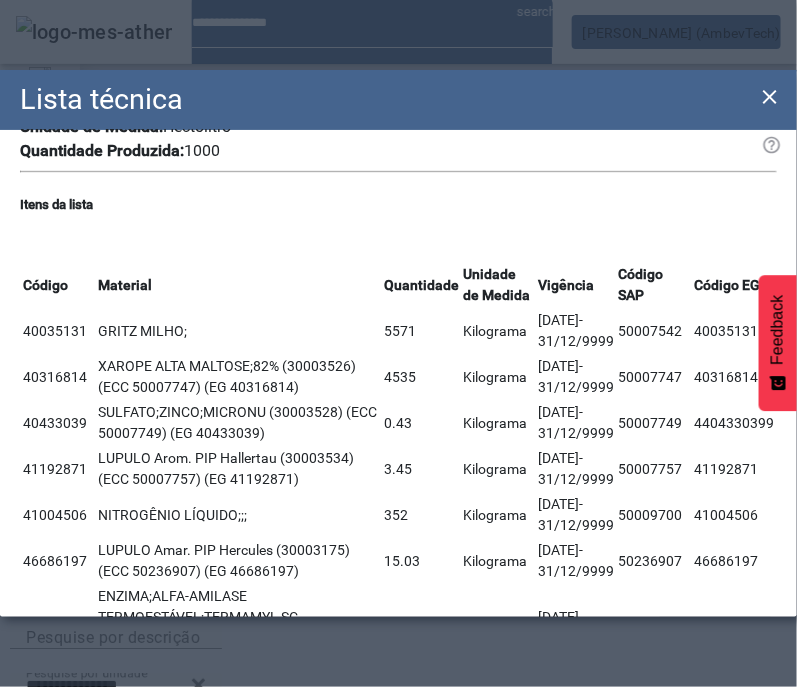 scroll, scrollTop: 150, scrollLeft: 0, axis: vertical 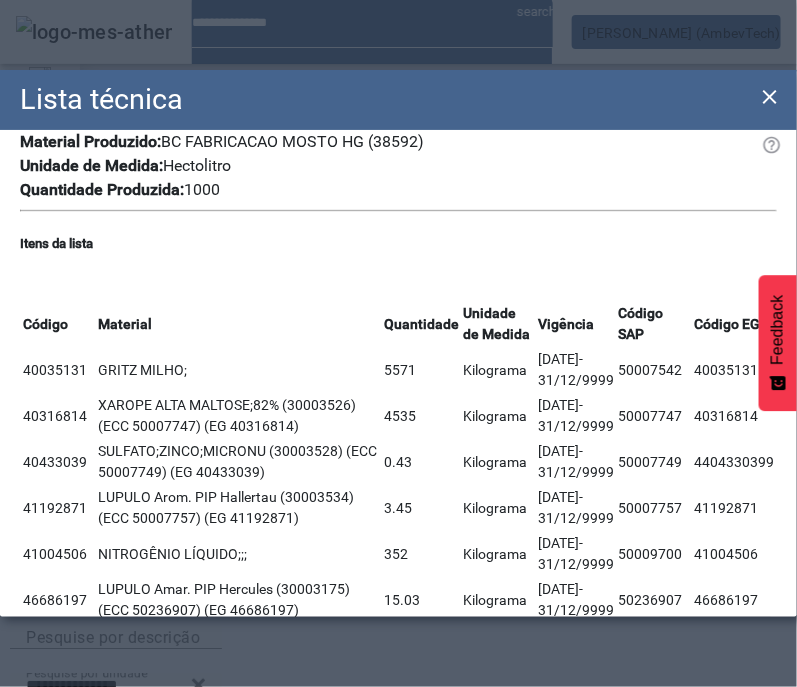 click 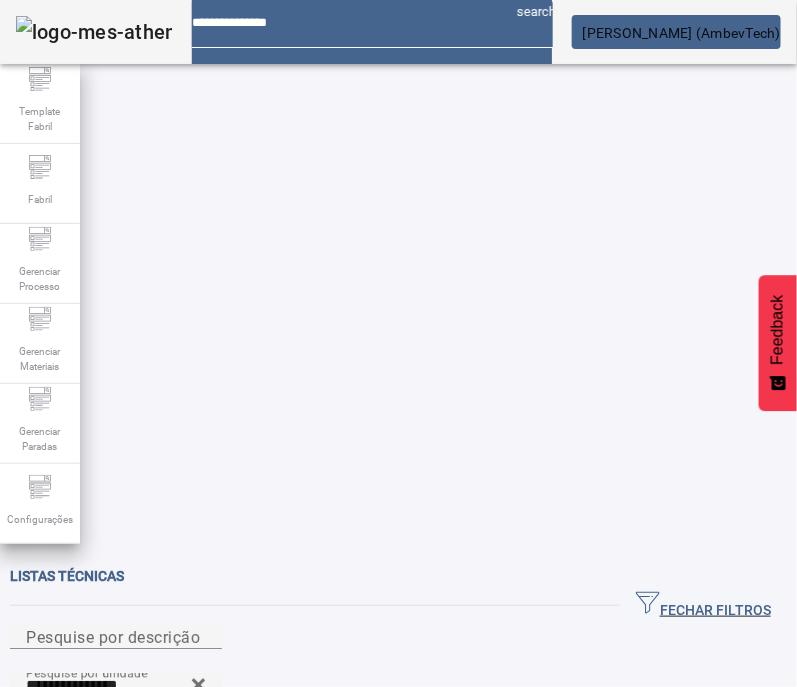 click at bounding box center (370, 1076) 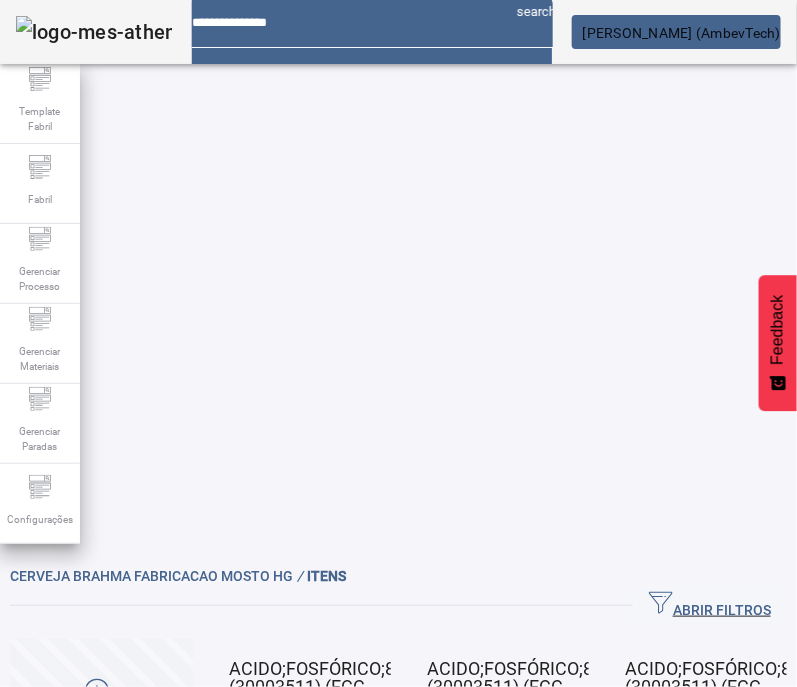 click on "2" 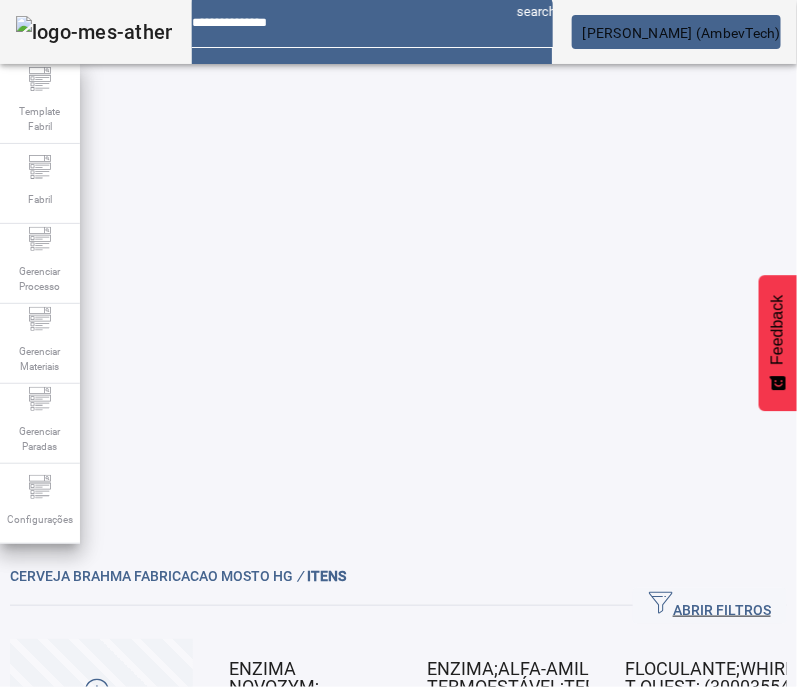 click on "3" 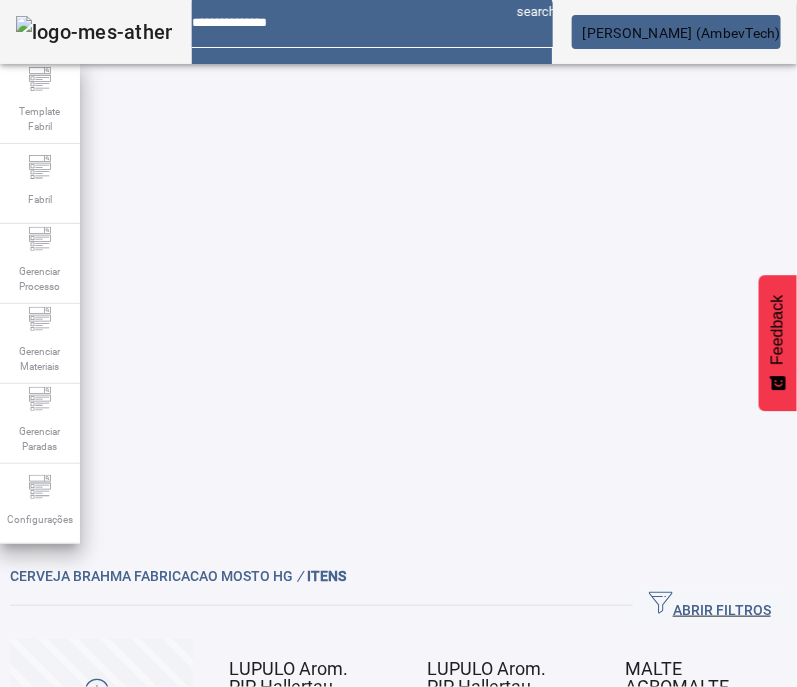 click on "EDITAR" at bounding box center [648, 1043] 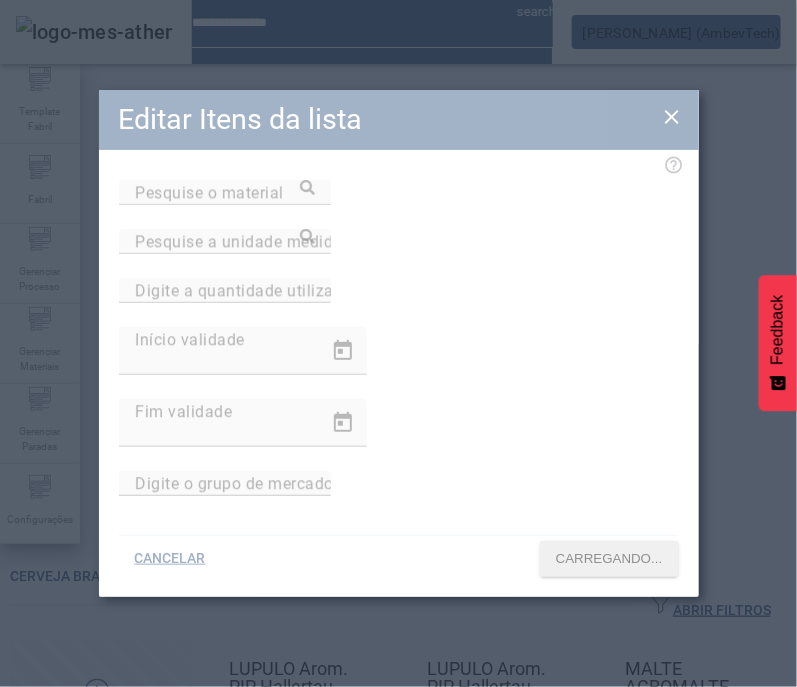 type on "**********" 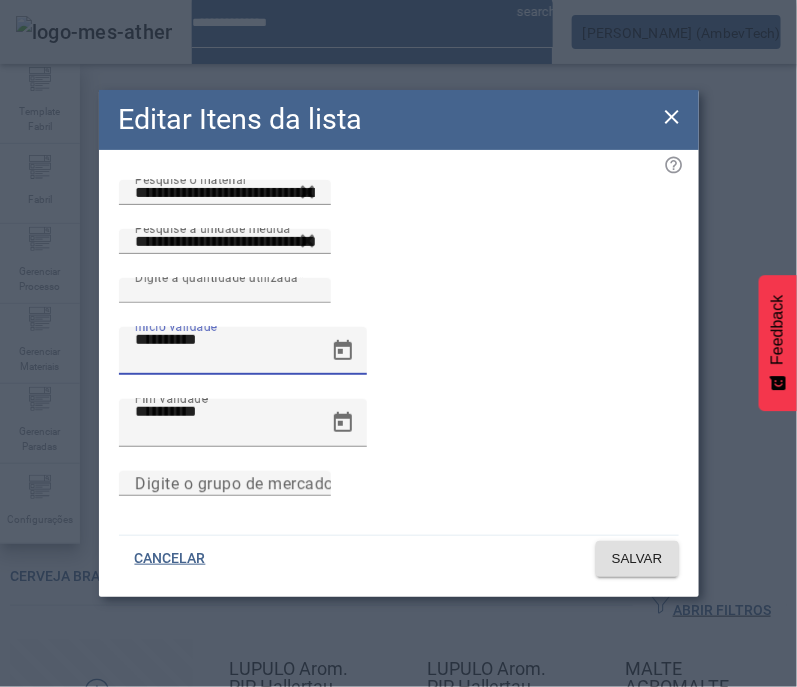 drag, startPoint x: 229, startPoint y: 389, endPoint x: -2, endPoint y: 369, distance: 231.86418 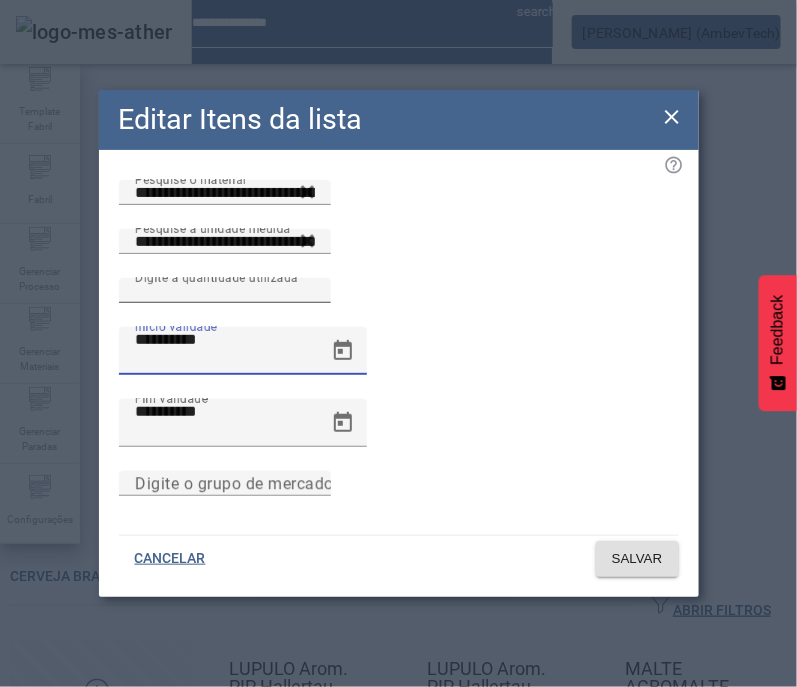 type on "**********" 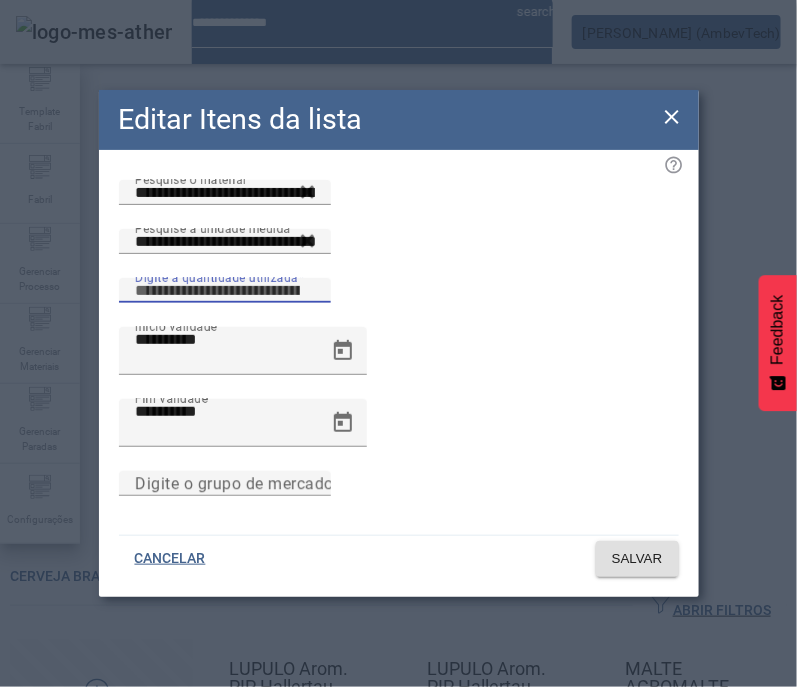 drag, startPoint x: 540, startPoint y: 301, endPoint x: 395, endPoint y: 258, distance: 151.24153 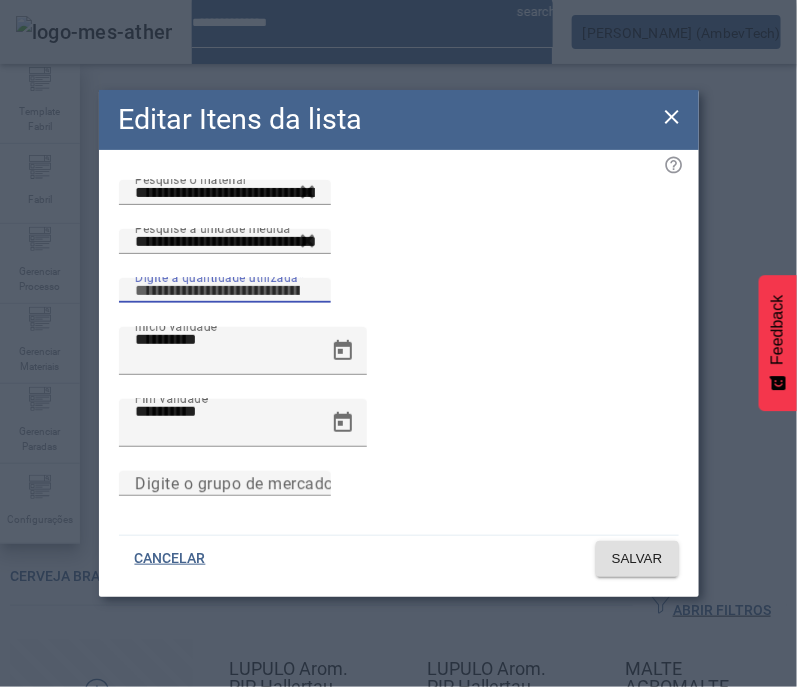 click on "**********" 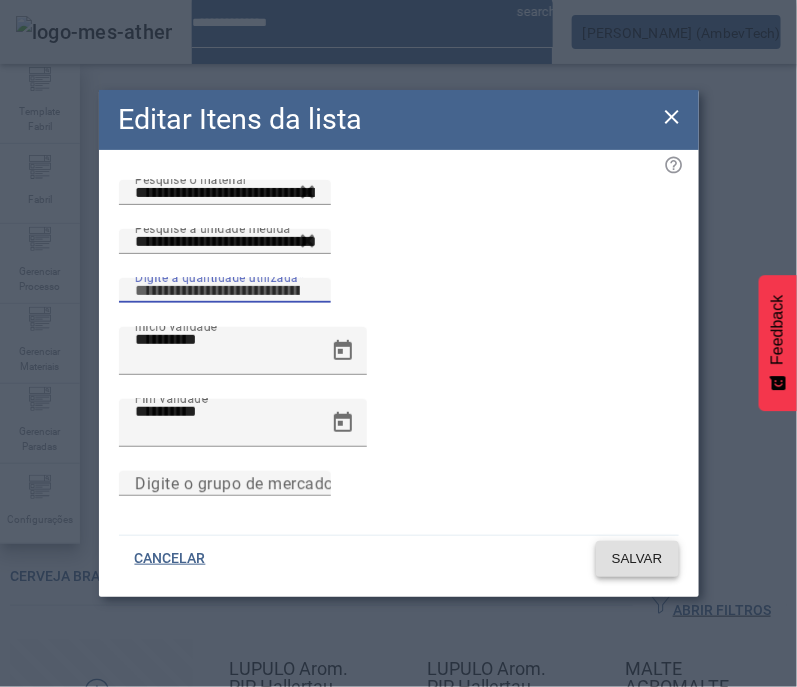 type on "*******" 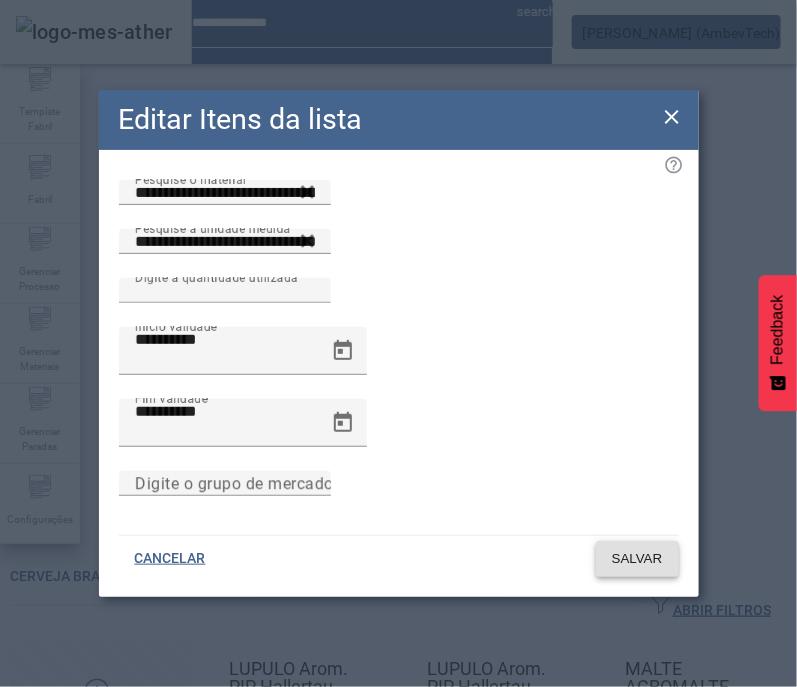 click 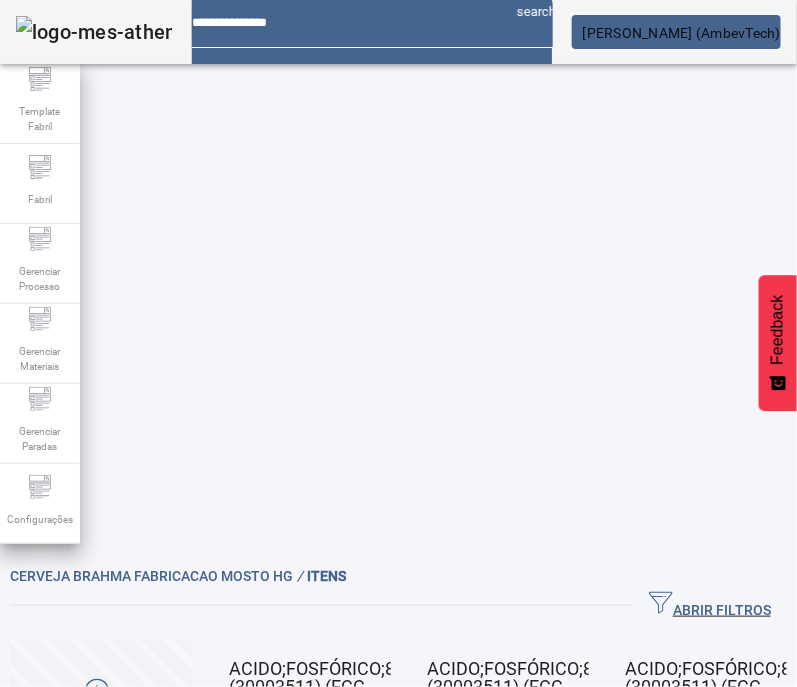 click on "Operação realizada com sucesso!" at bounding box center [398, 723] 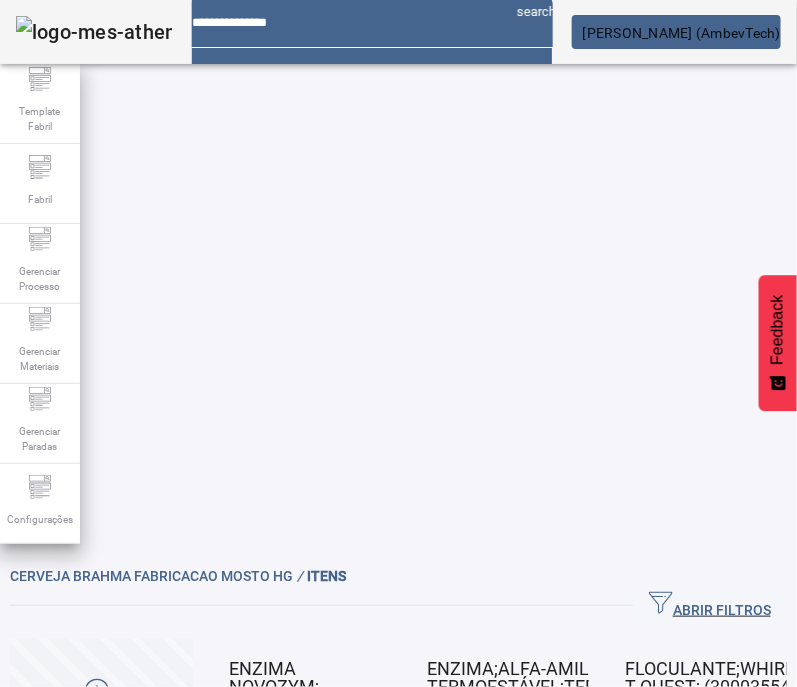 click on "3" 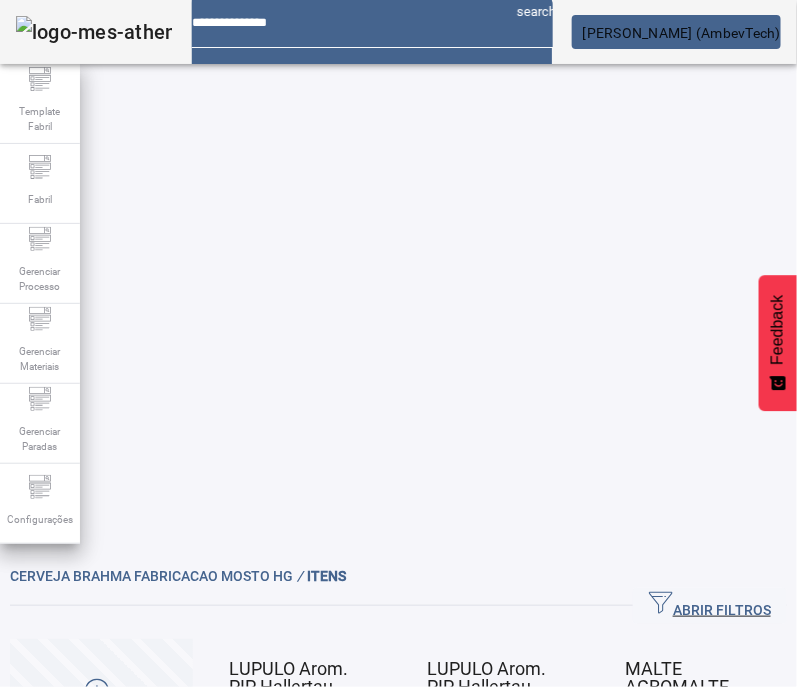click on "1   2   3   4" 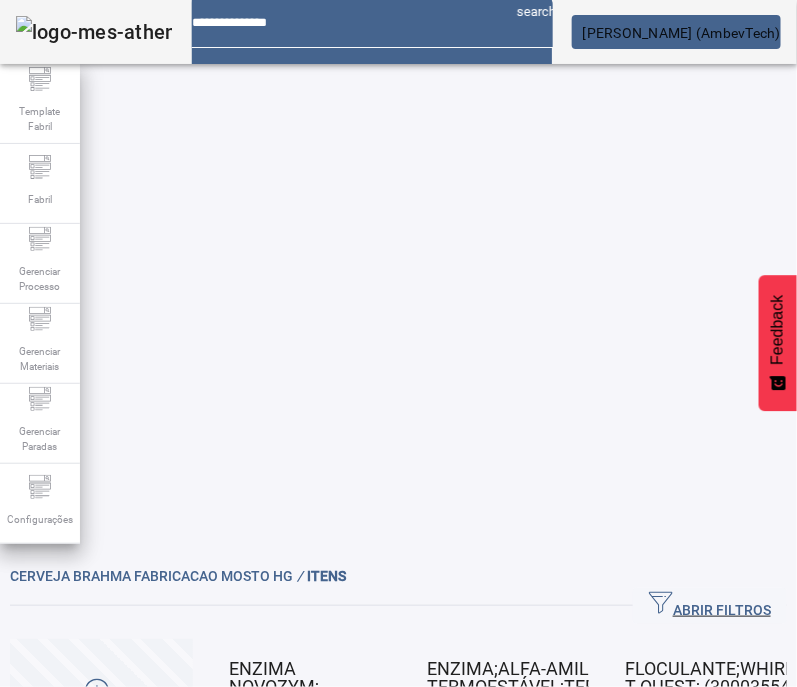click on "EDITAR" at bounding box center (54, 893) 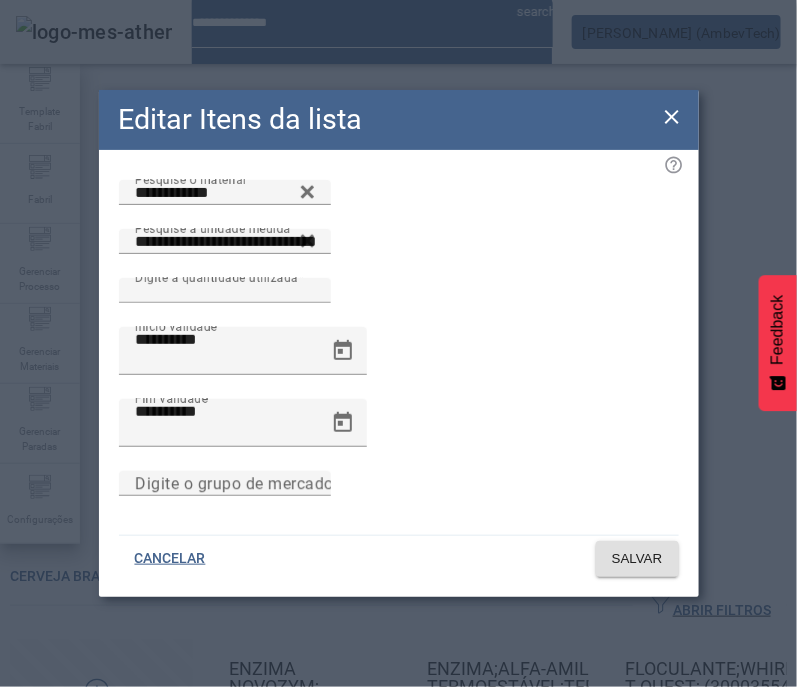 click 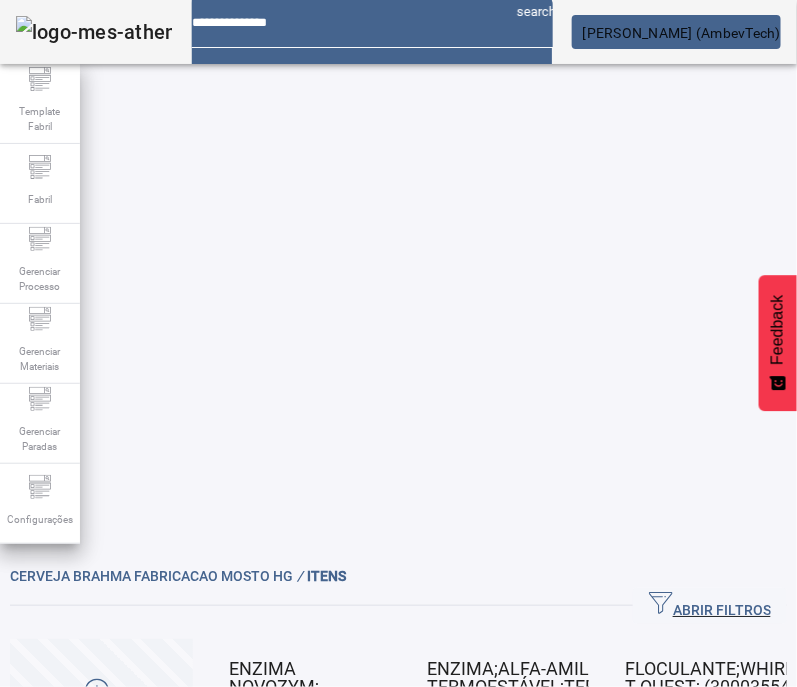 click on "ABRIR FILTROS" 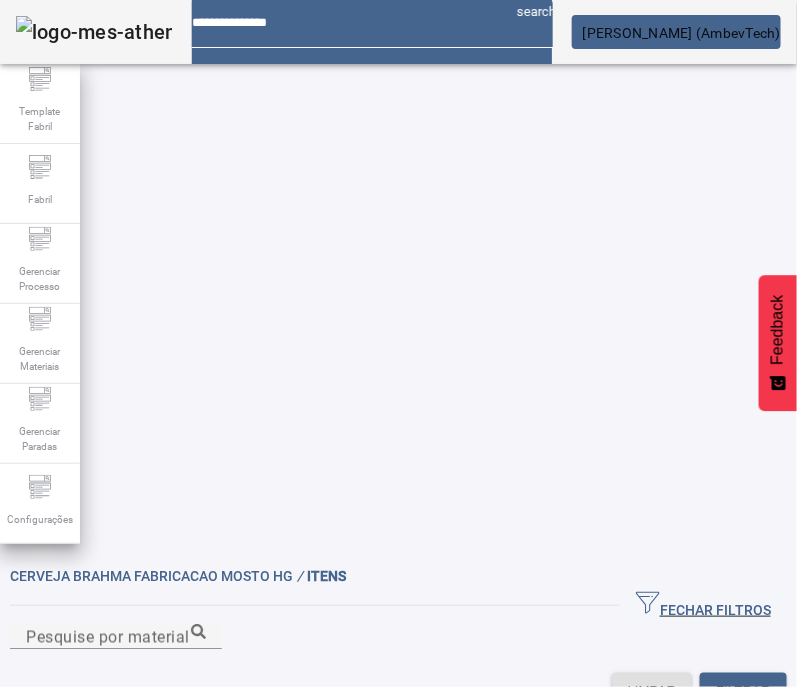 click on "EDITAR" at bounding box center (252, 828) 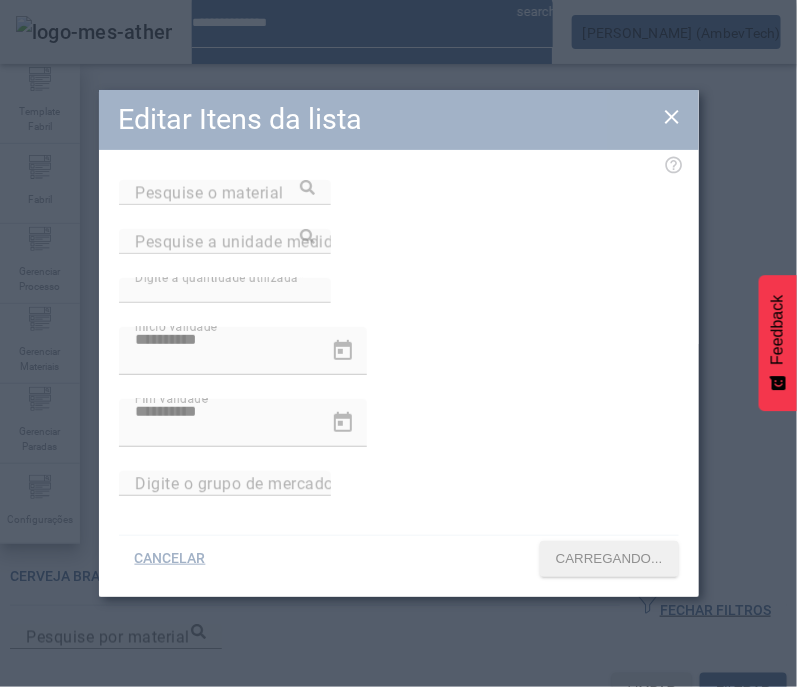 type on "**********" 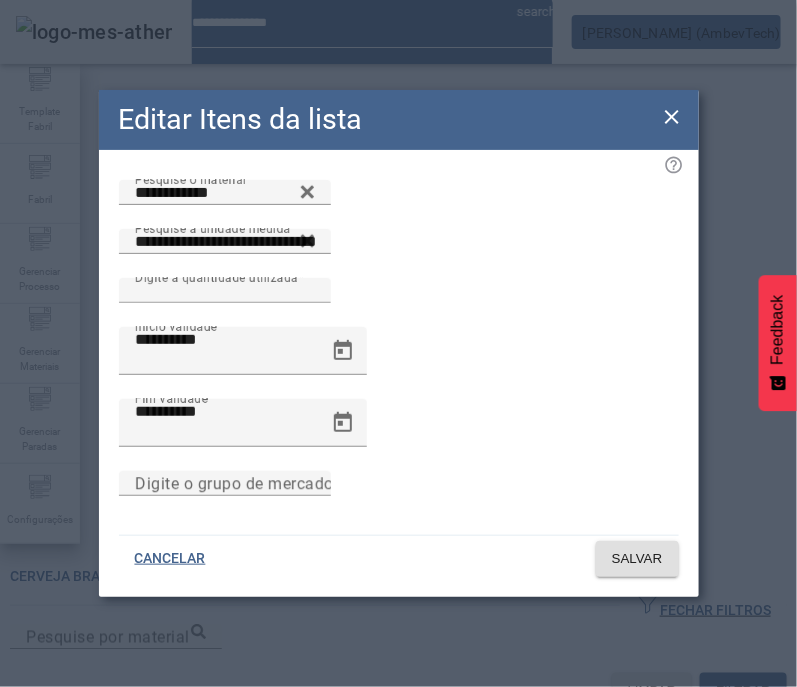 click 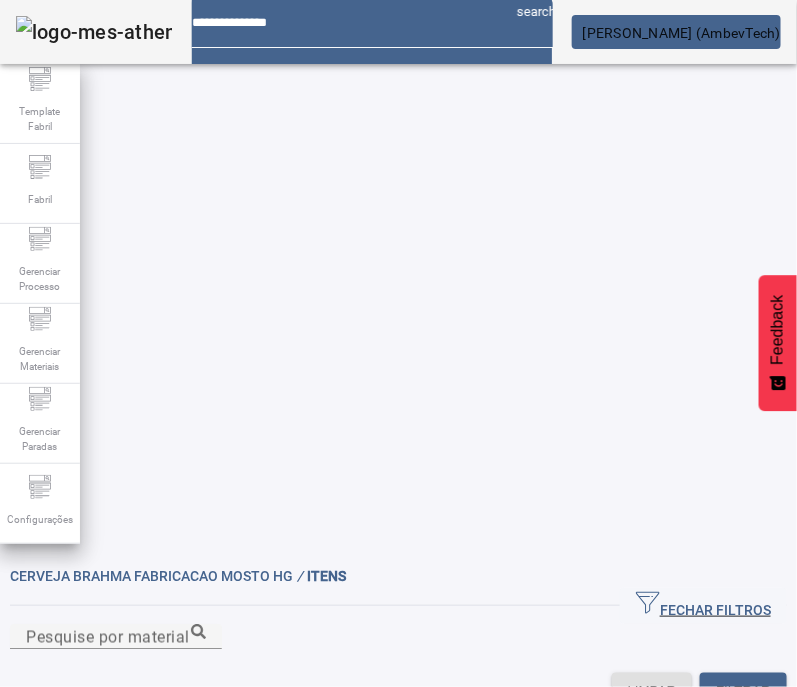 click on "EDITAR" at bounding box center (450, 978) 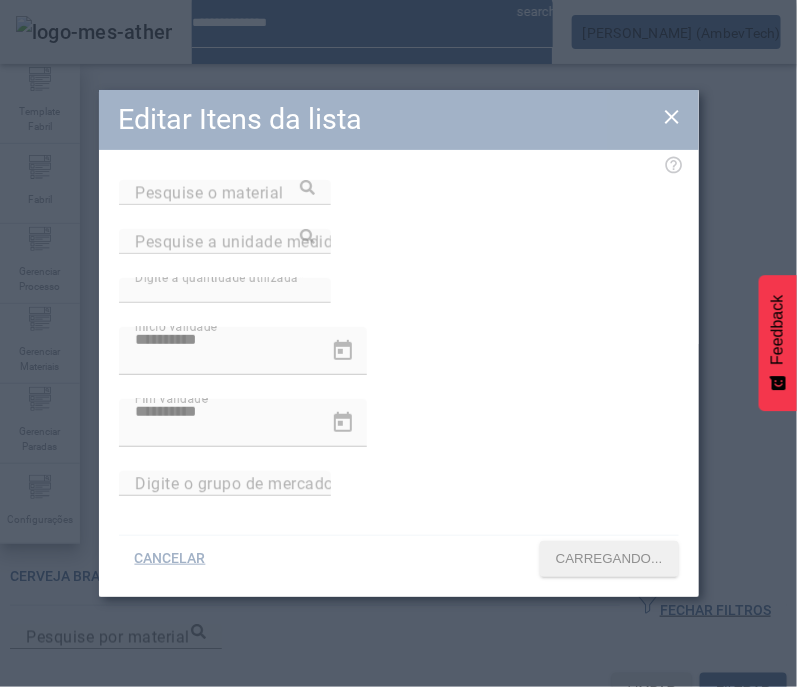type on "**********" 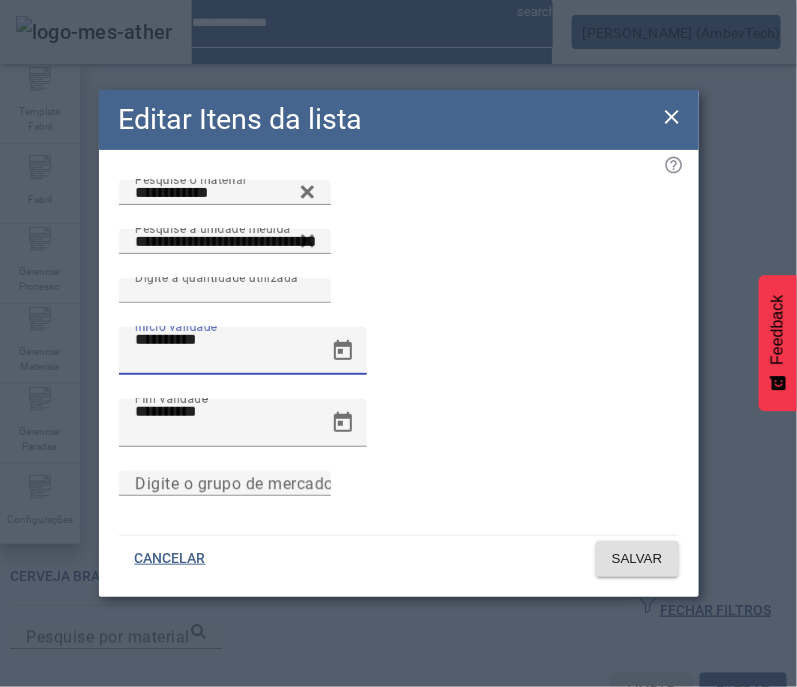drag, startPoint x: 255, startPoint y: 395, endPoint x: -2, endPoint y: 417, distance: 257.9399 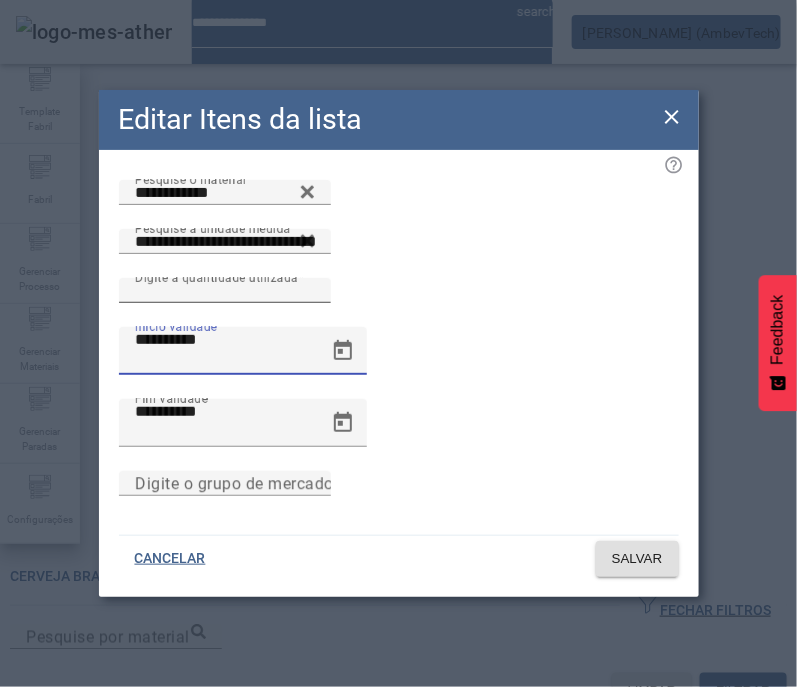 type on "**********" 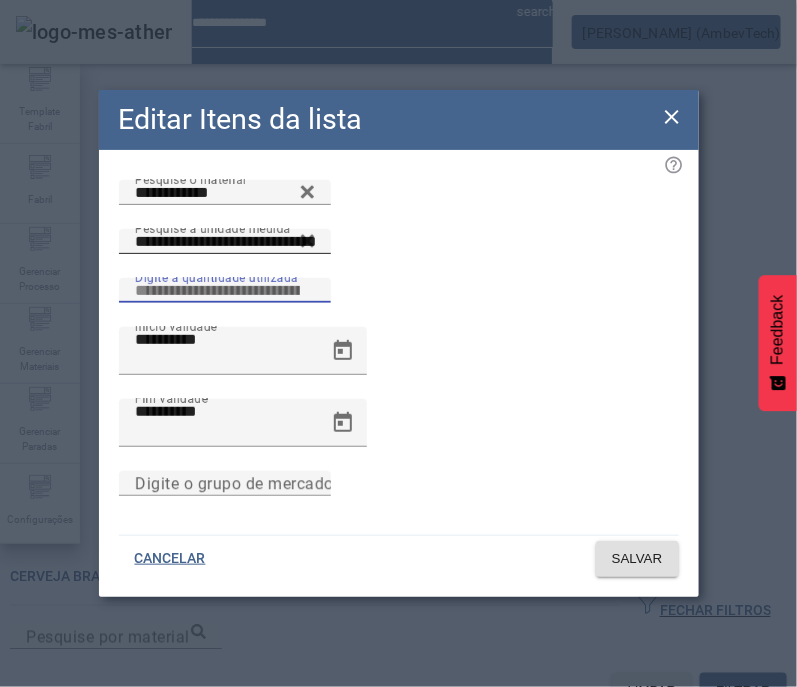 drag, startPoint x: 535, startPoint y: 311, endPoint x: 380, endPoint y: 297, distance: 155.63097 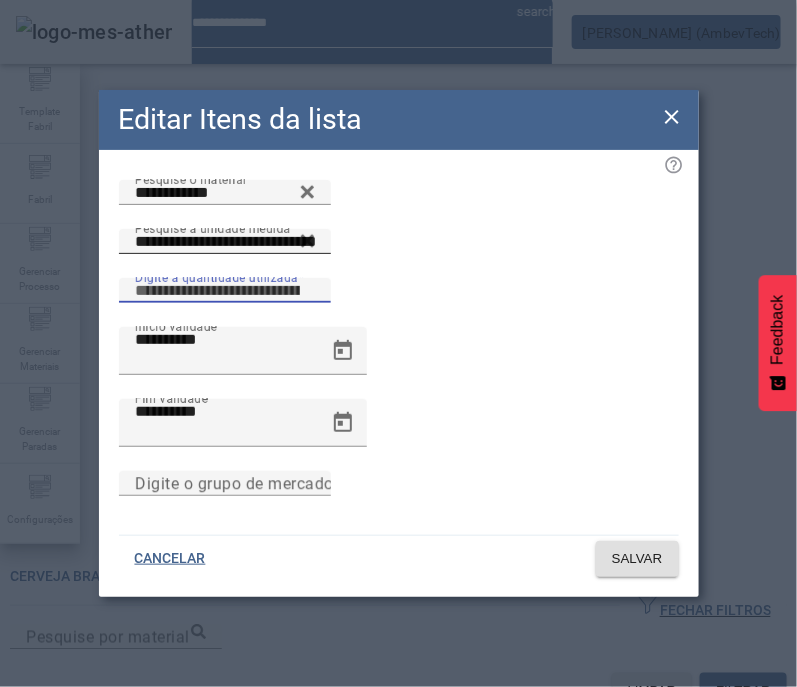 click on "Pesquise a unidade medida ********* Digite a quantidade utilizada ****" 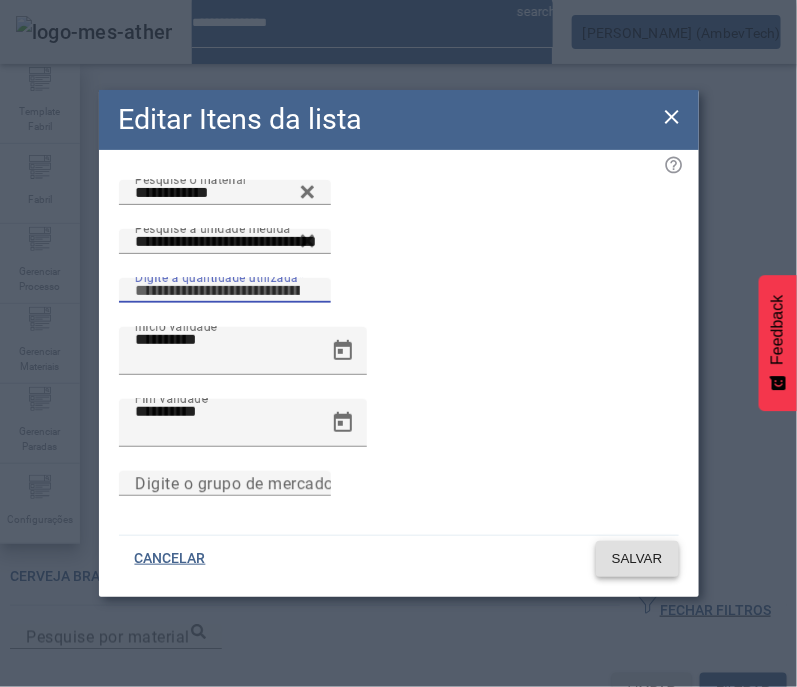 type on "****" 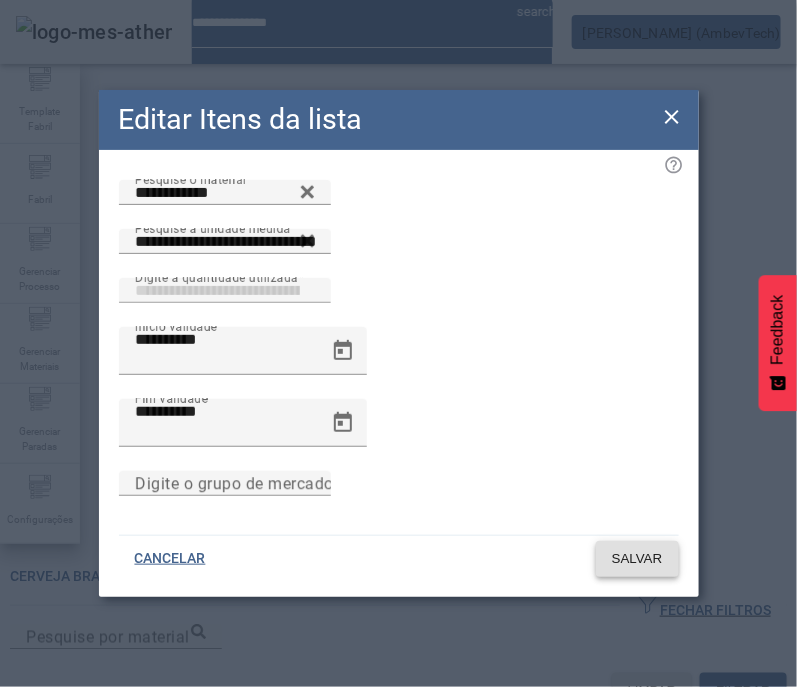 click on "SALVAR" 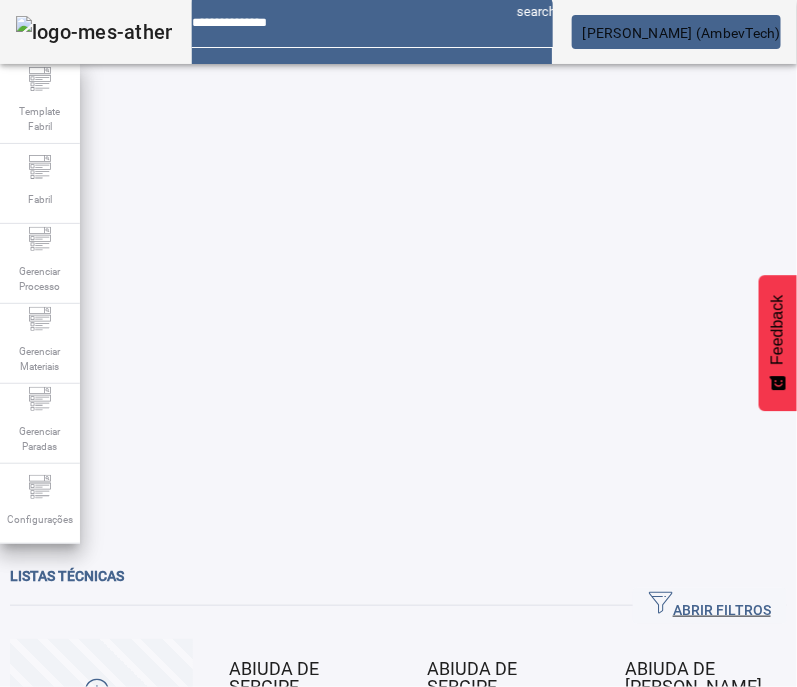 click on "Operação realizada com sucesso!" at bounding box center (398, 699) 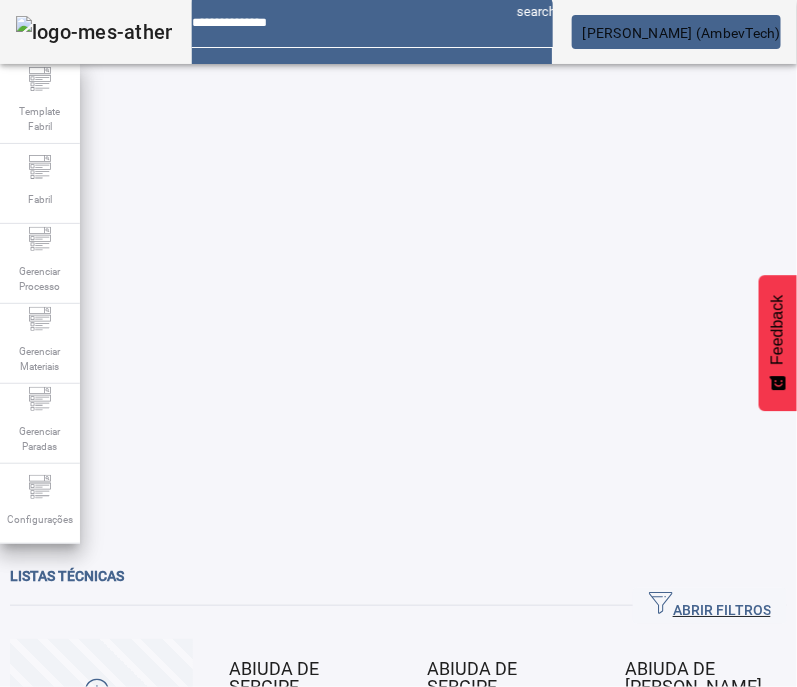 click 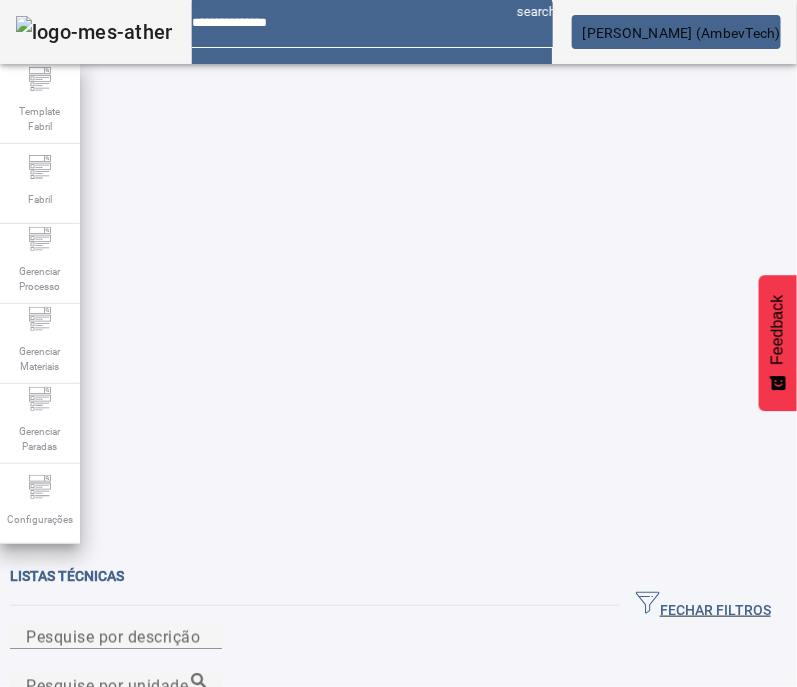 click on "Pesquise por unidade" 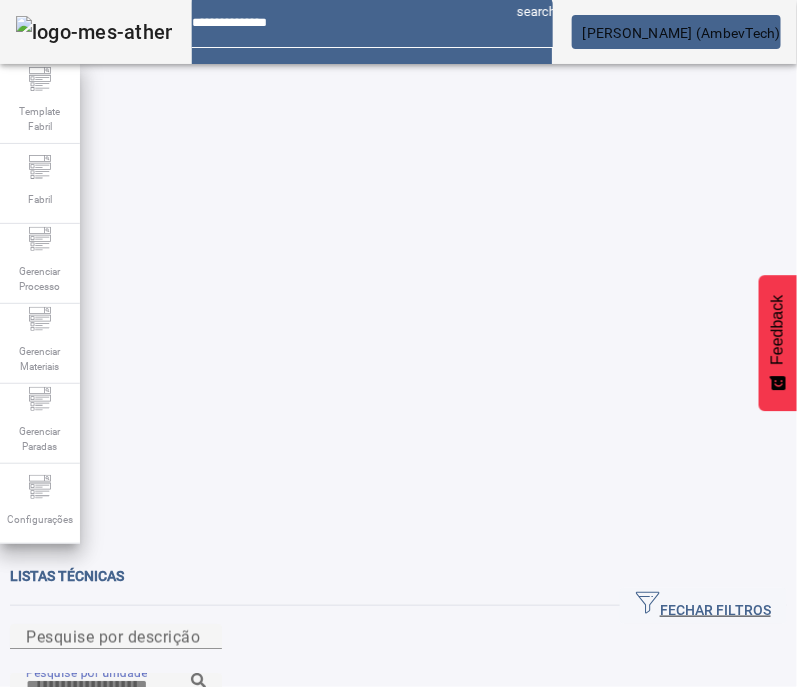 type on "*" 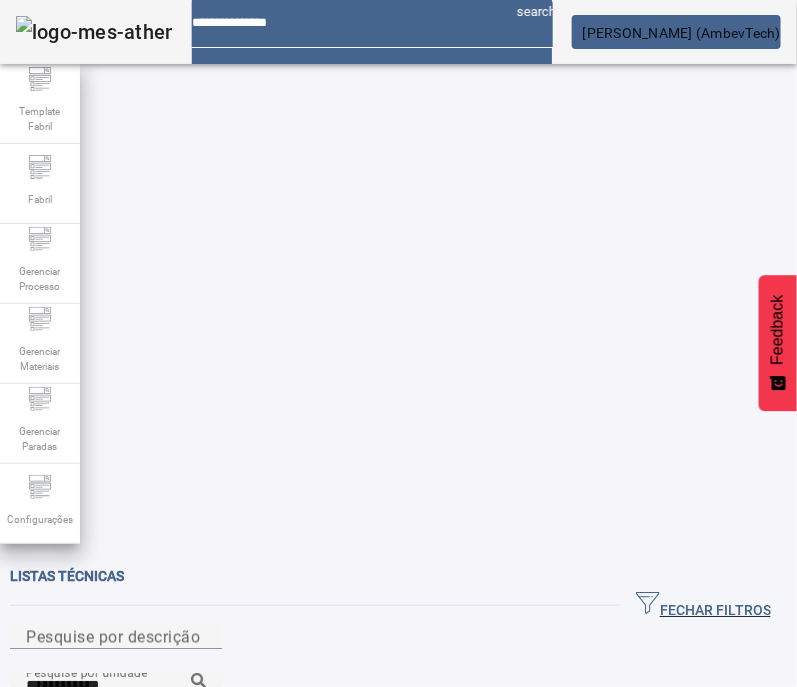 click 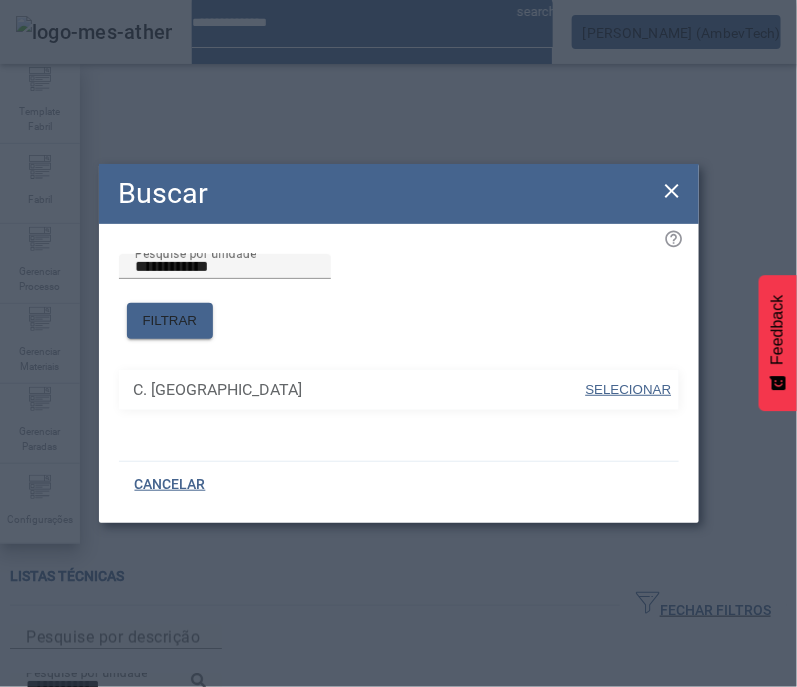 click on "SELECIONAR" at bounding box center [629, 389] 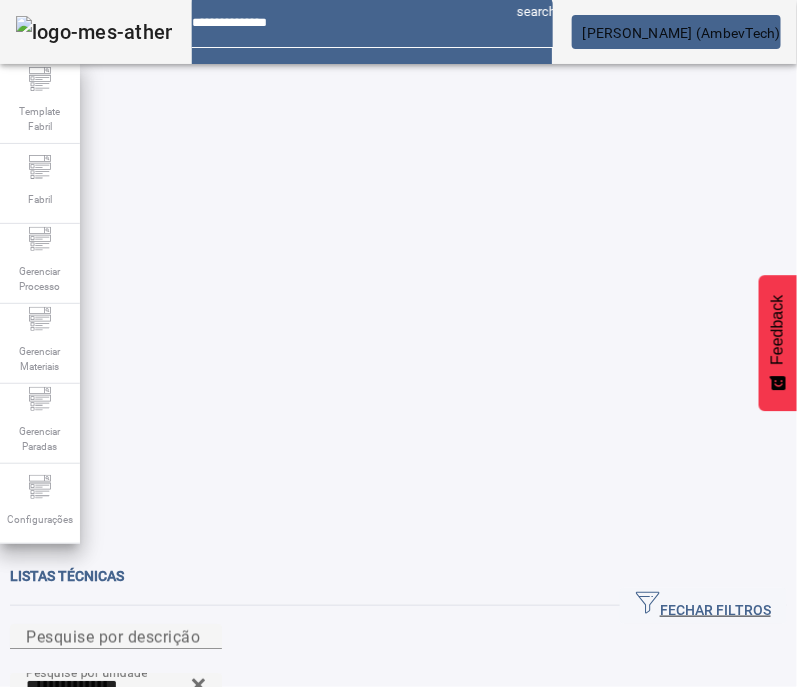 click on "Pesquise por resultante" at bounding box center [114, 734] 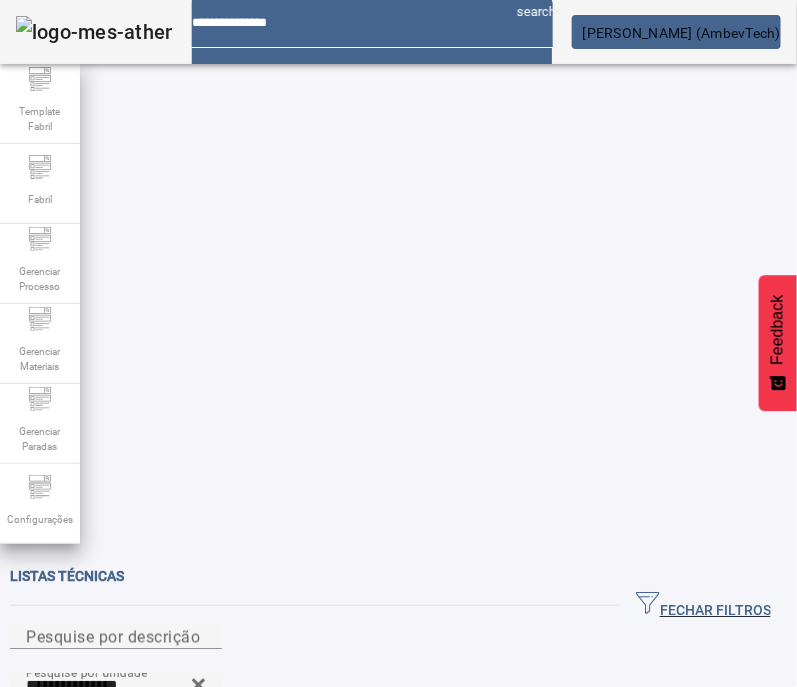 click 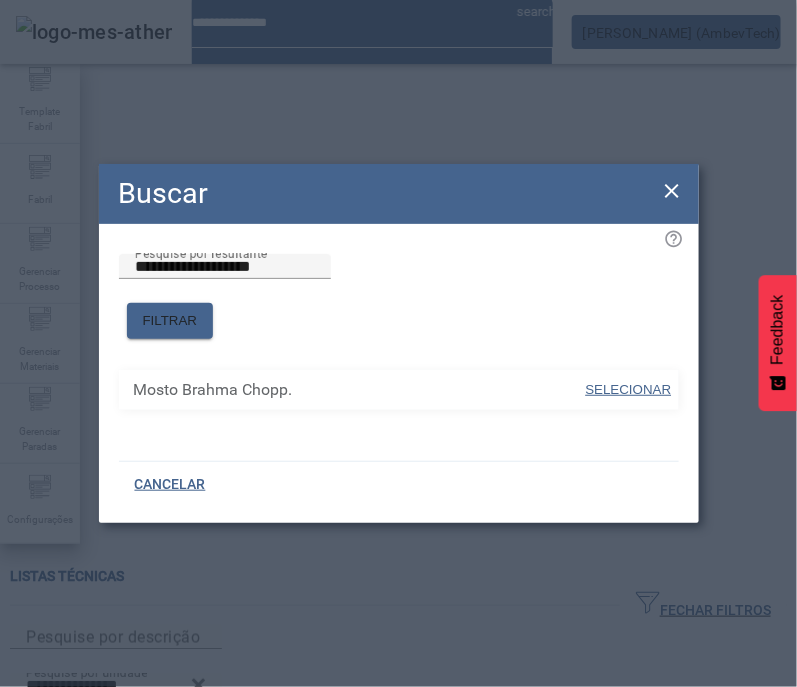 click on "SELECIONAR" at bounding box center (629, 389) 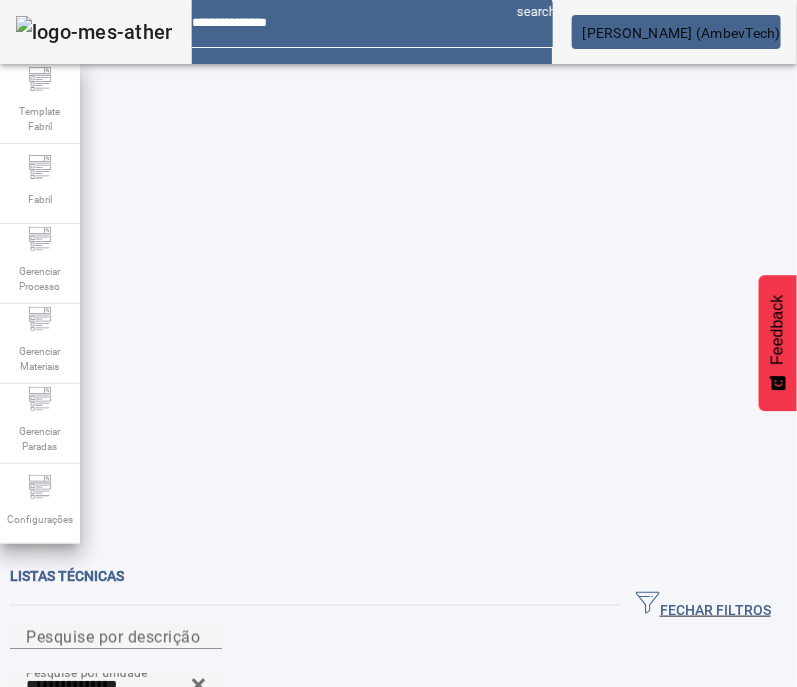 click 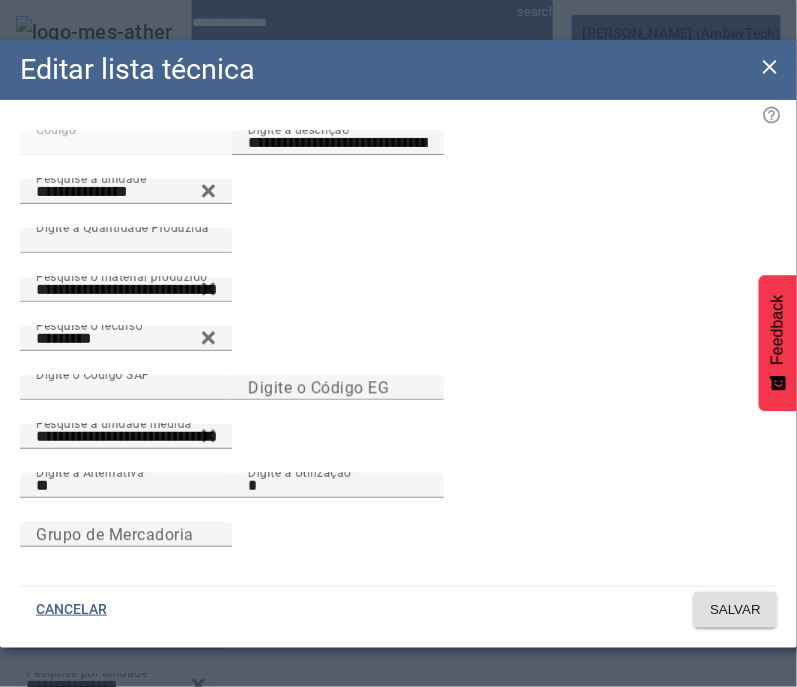click 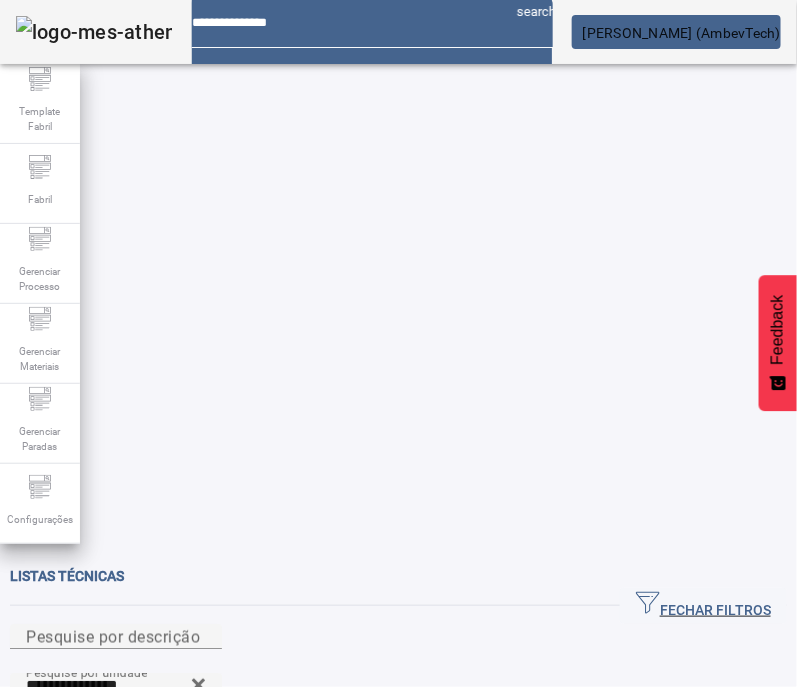 click at bounding box center [370, 1076] 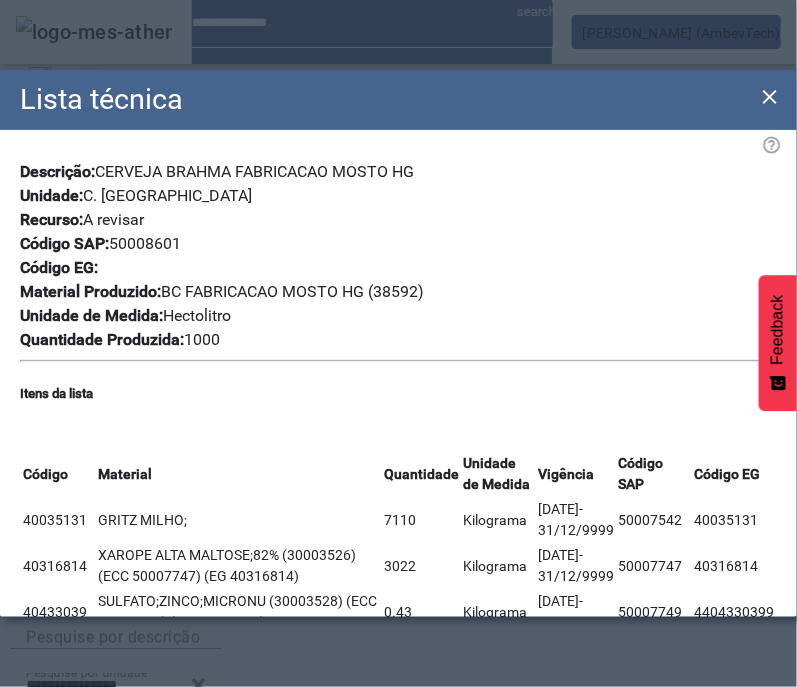click on "Itens da lista" 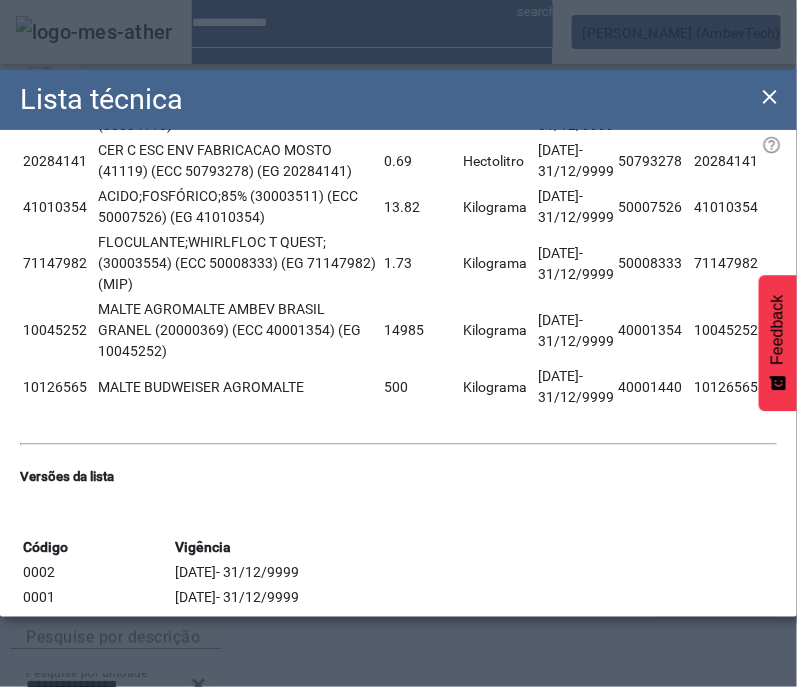 scroll, scrollTop: 1300, scrollLeft: 0, axis: vertical 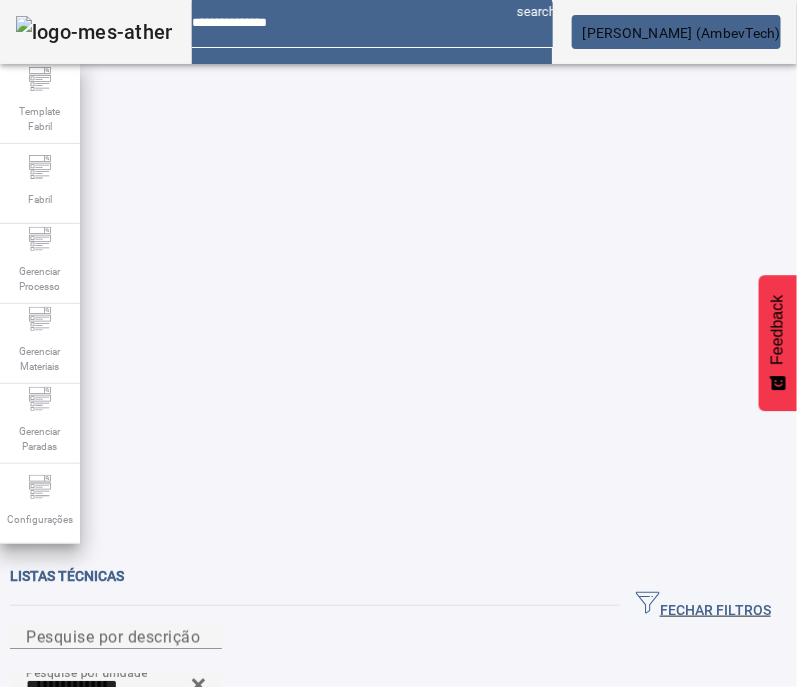 click at bounding box center [252, 1076] 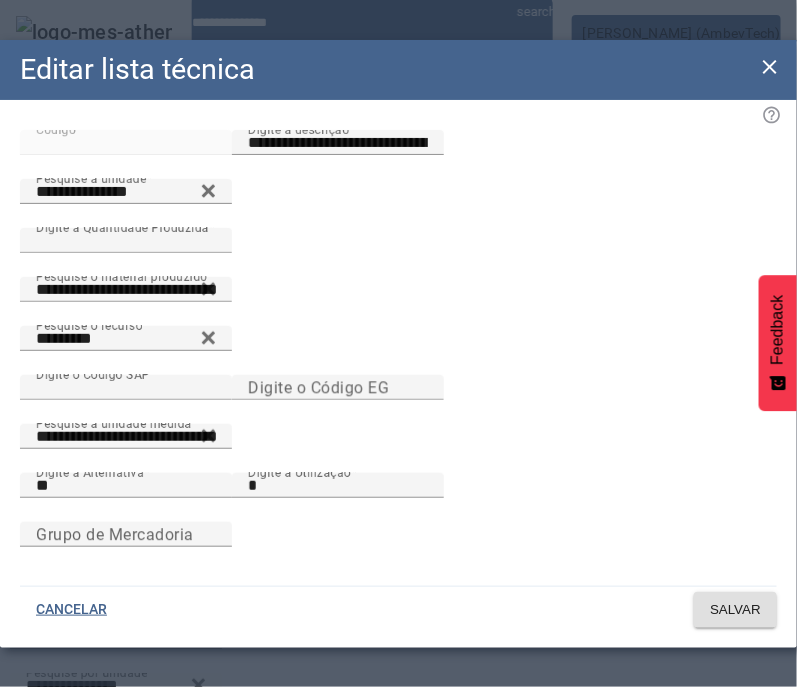 click 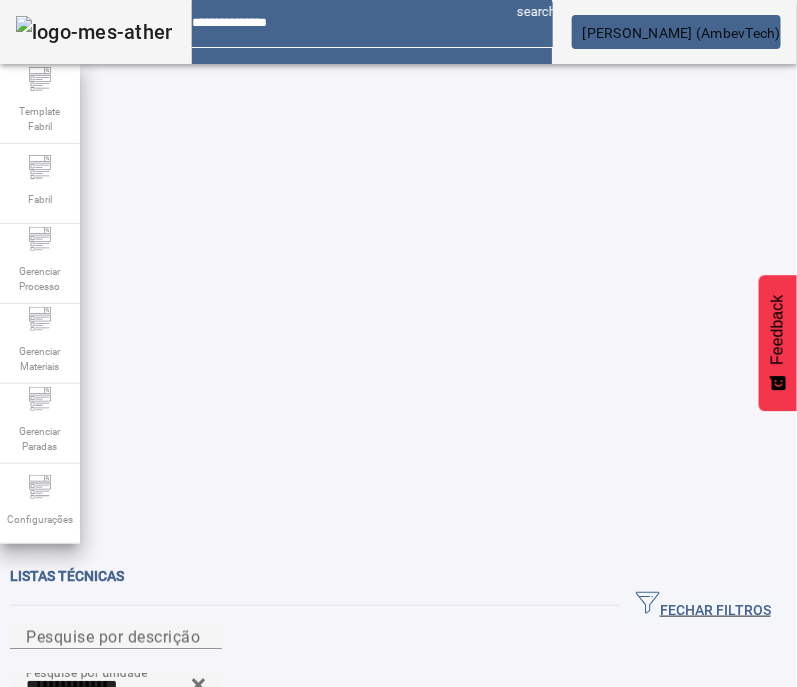 click at bounding box center (252, 926) 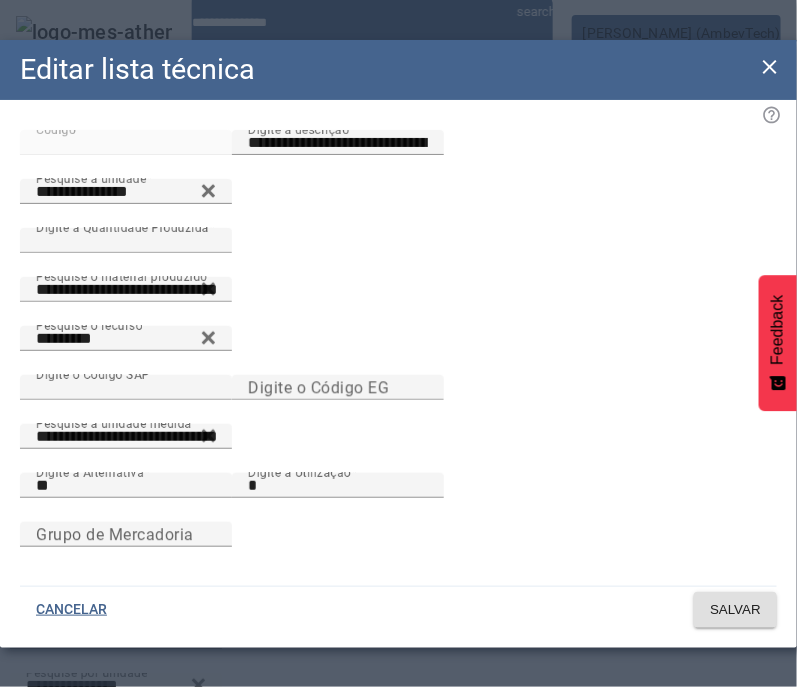 click 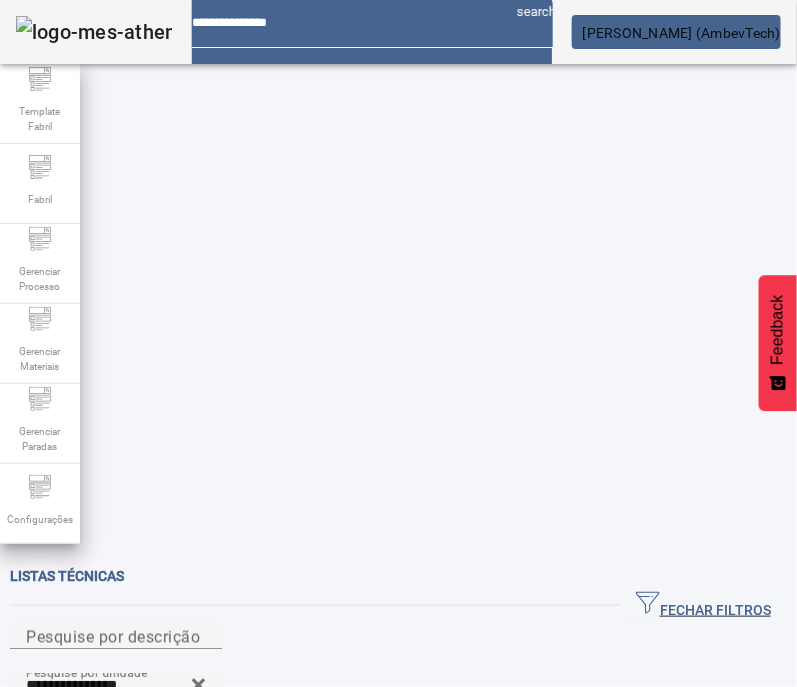 click at bounding box center (370, 926) 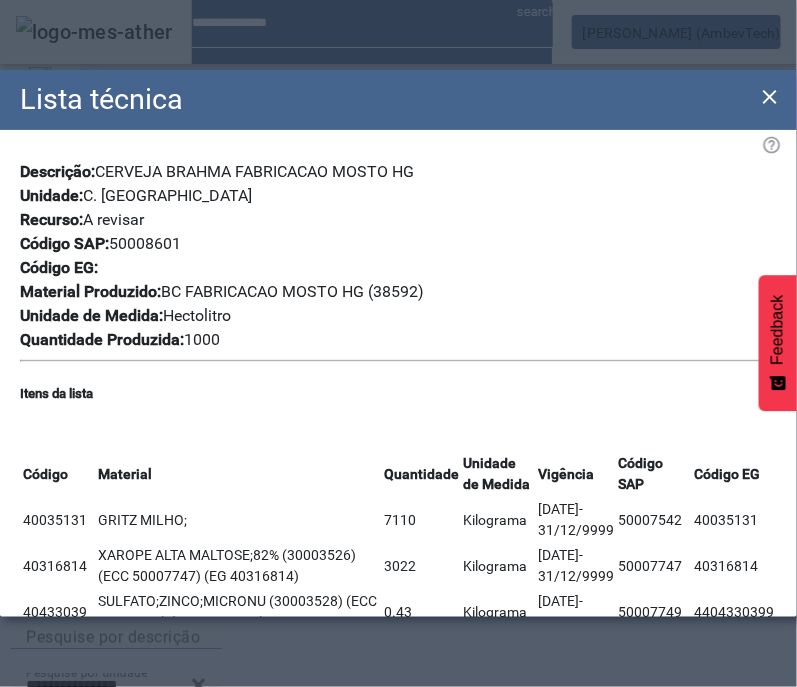 click on "Kilograma" 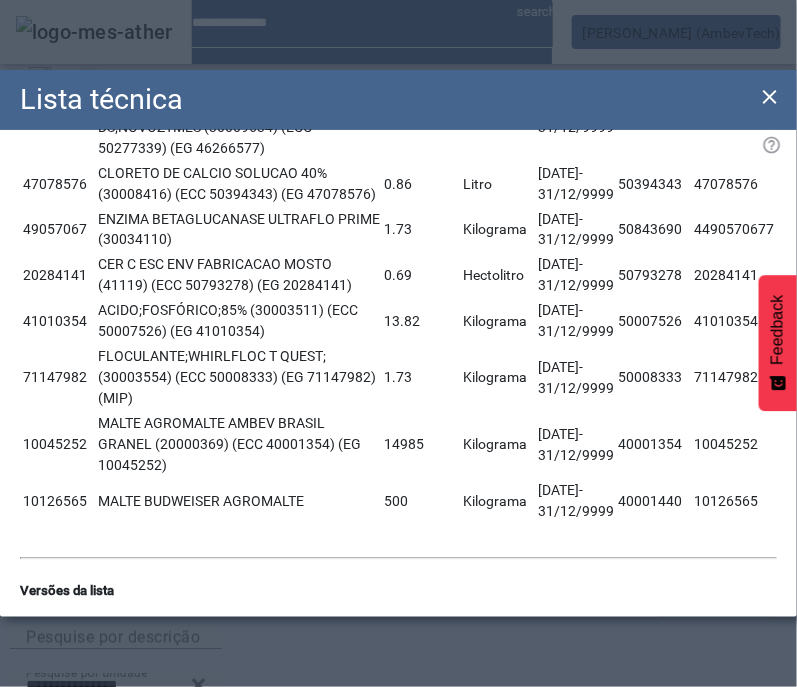 scroll, scrollTop: 750, scrollLeft: 0, axis: vertical 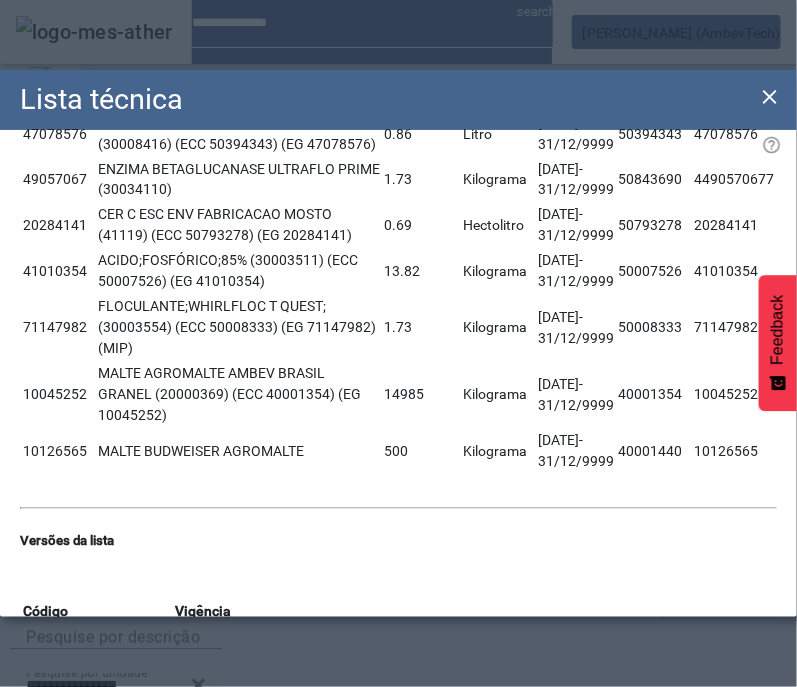 click on "50277339" 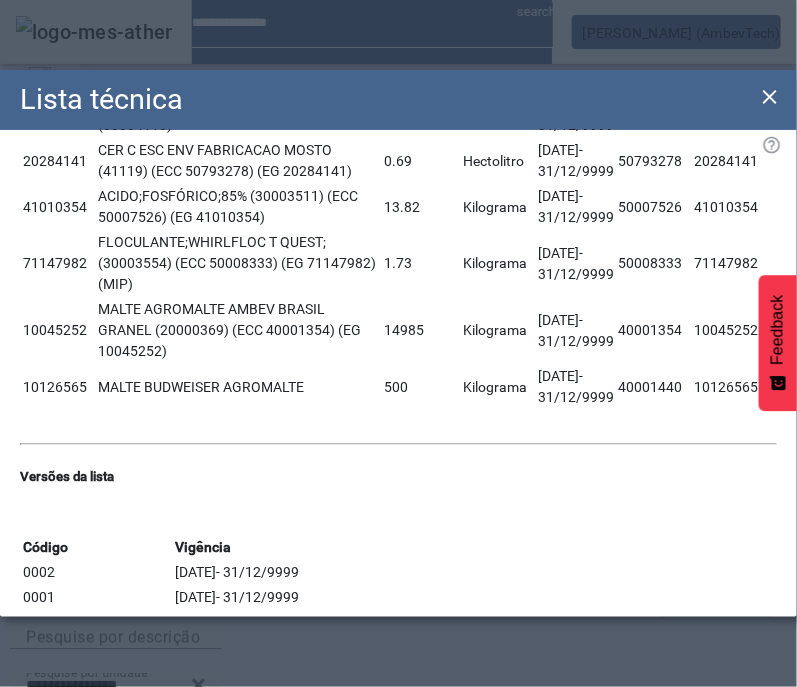 scroll, scrollTop: 1478, scrollLeft: 0, axis: vertical 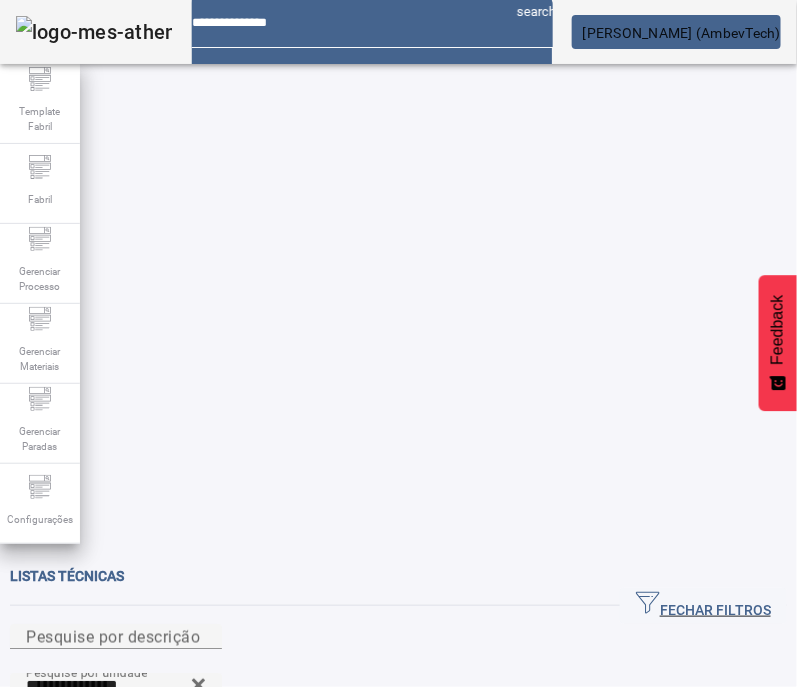 click on "EDITAR" at bounding box center [252, 1076] 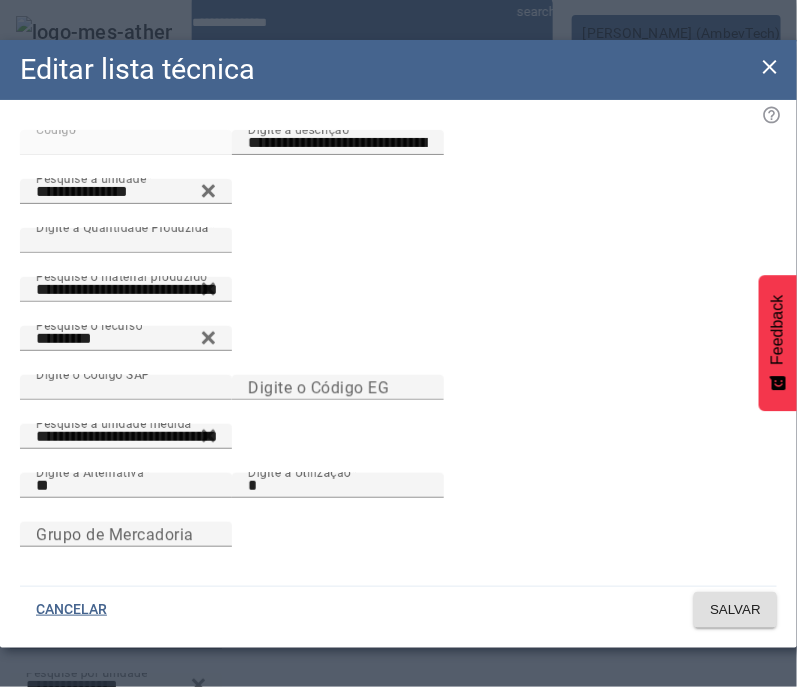 click 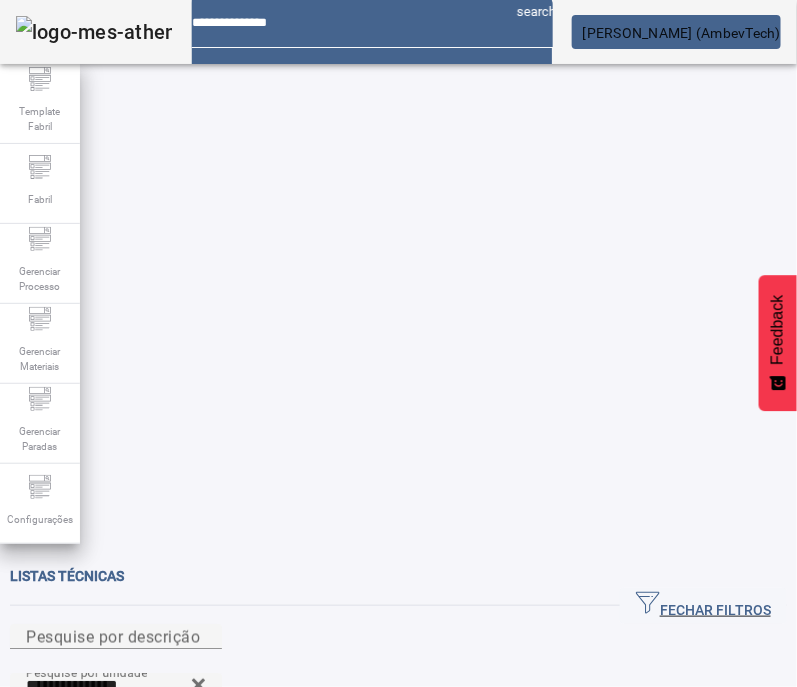 click at bounding box center [370, 1076] 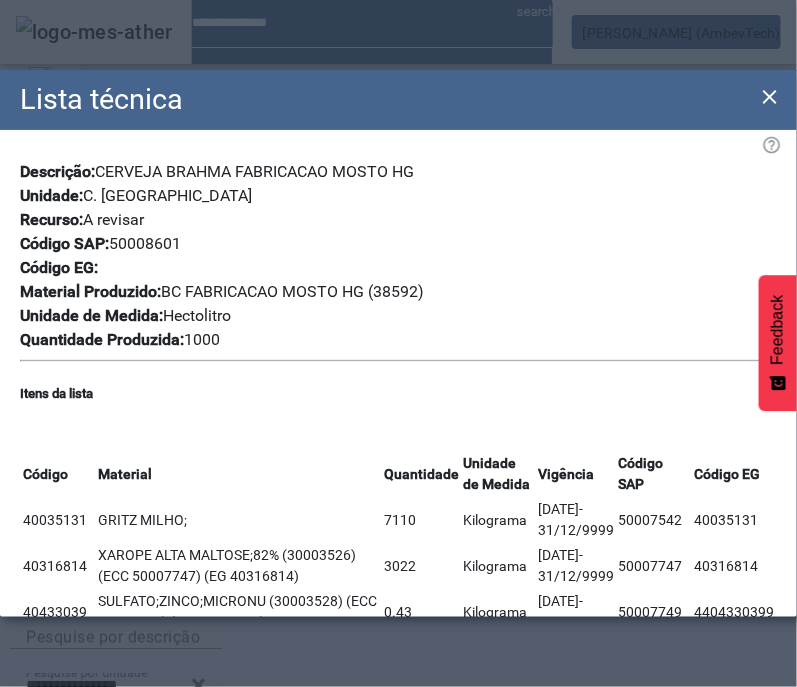 click 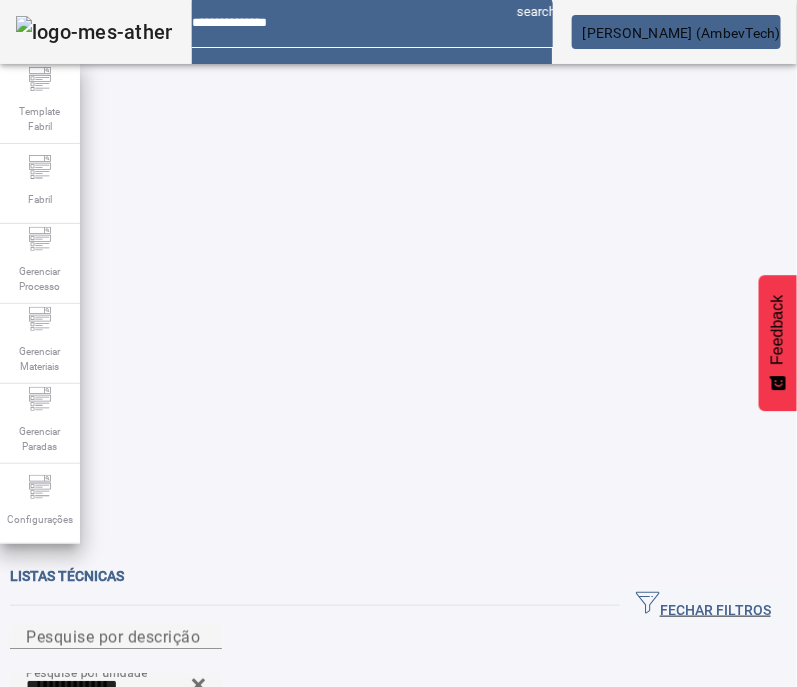 click at bounding box center (370, 1076) 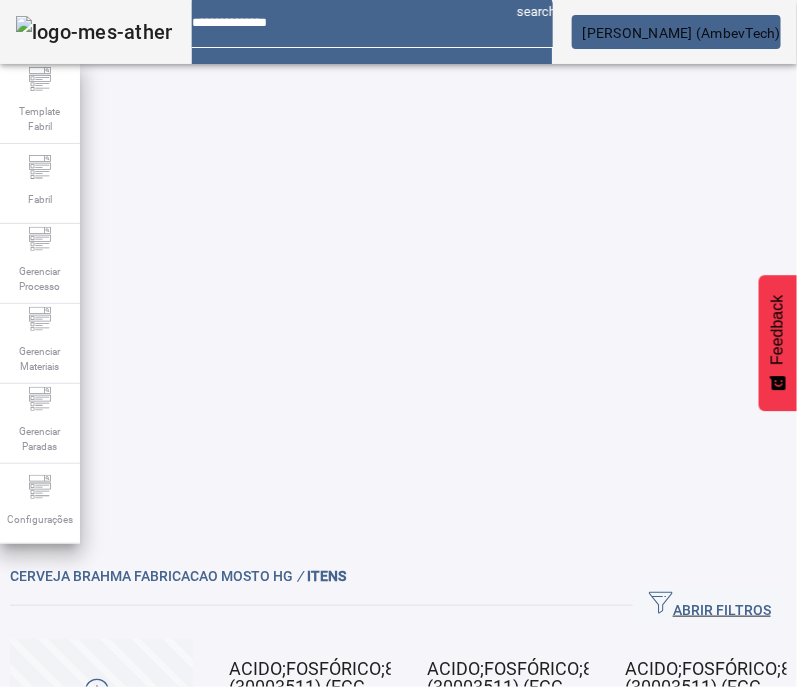click on "2" 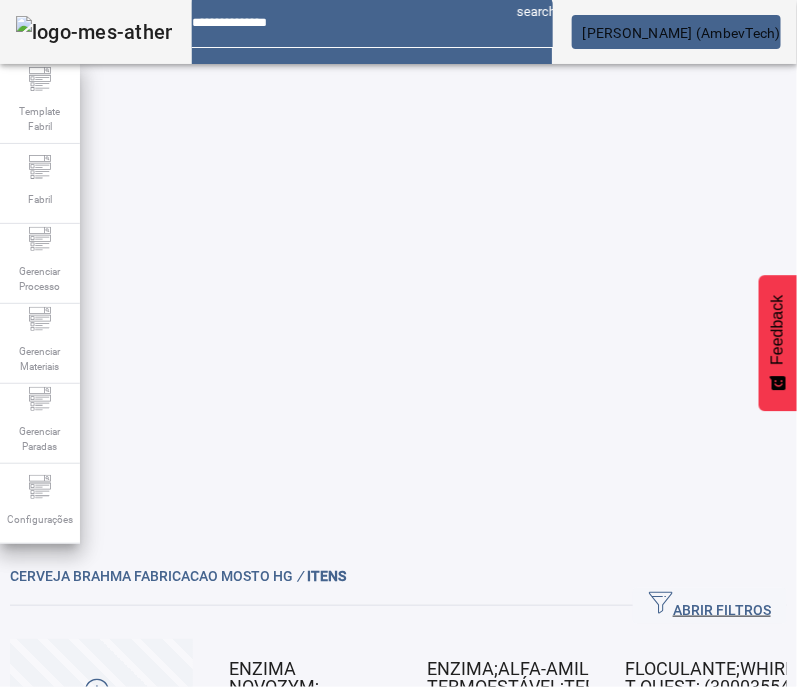 click on "1" 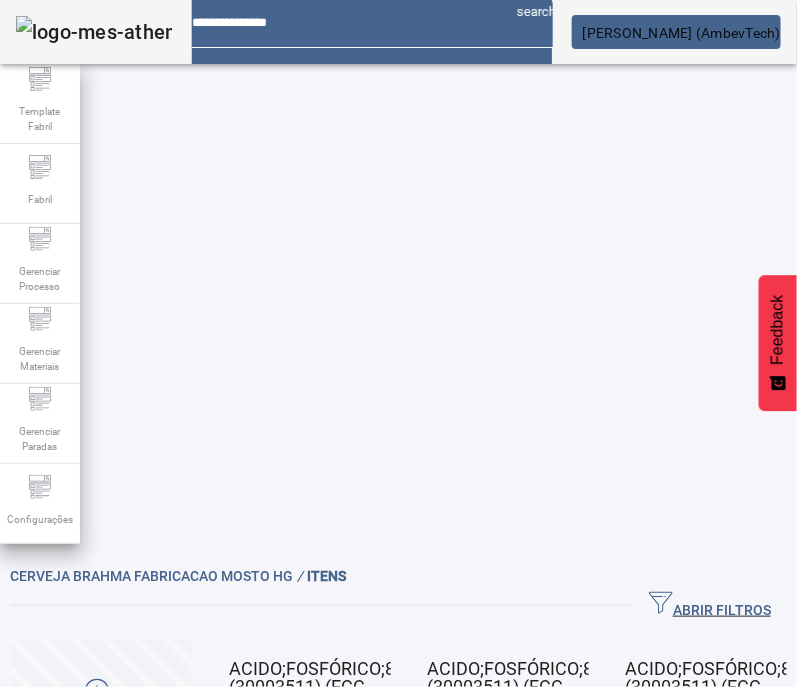 click on "EDITAR" at bounding box center (252, 743) 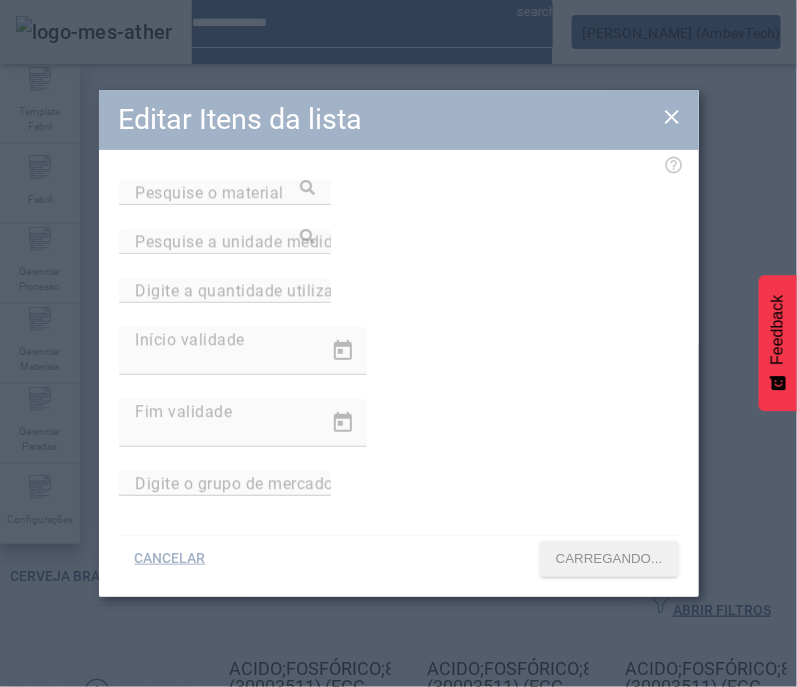 type on "**********" 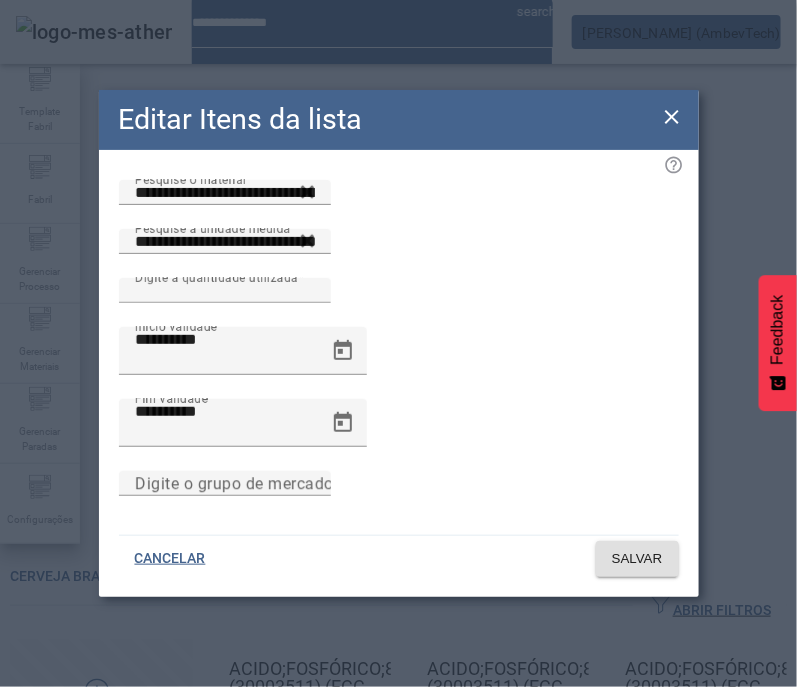 click 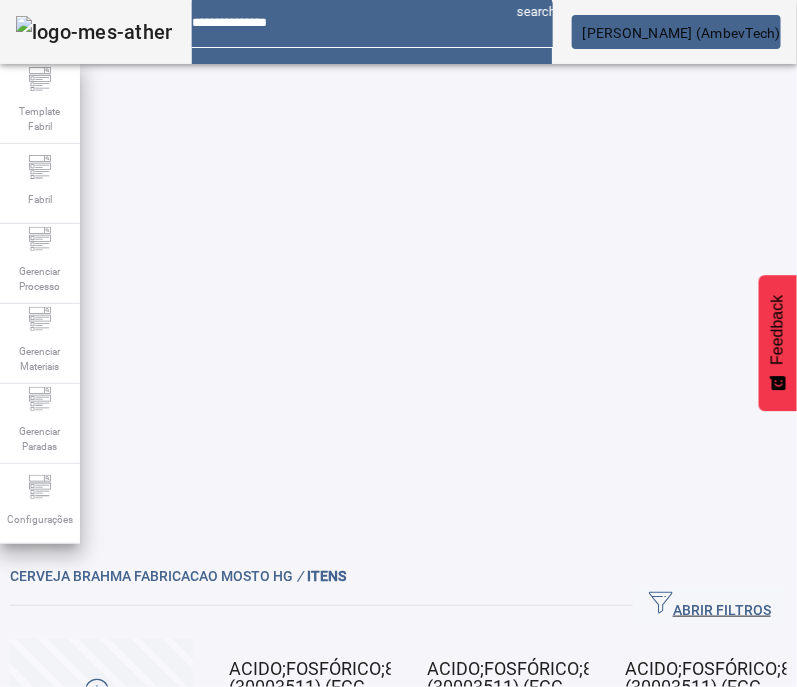 click on "EDITAR" at bounding box center (54, 1043) 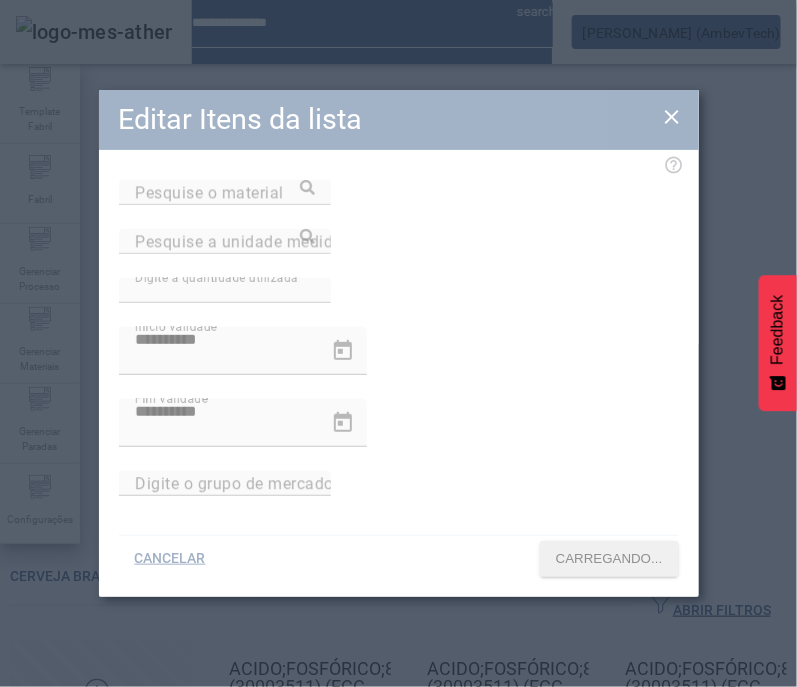 type on "**********" 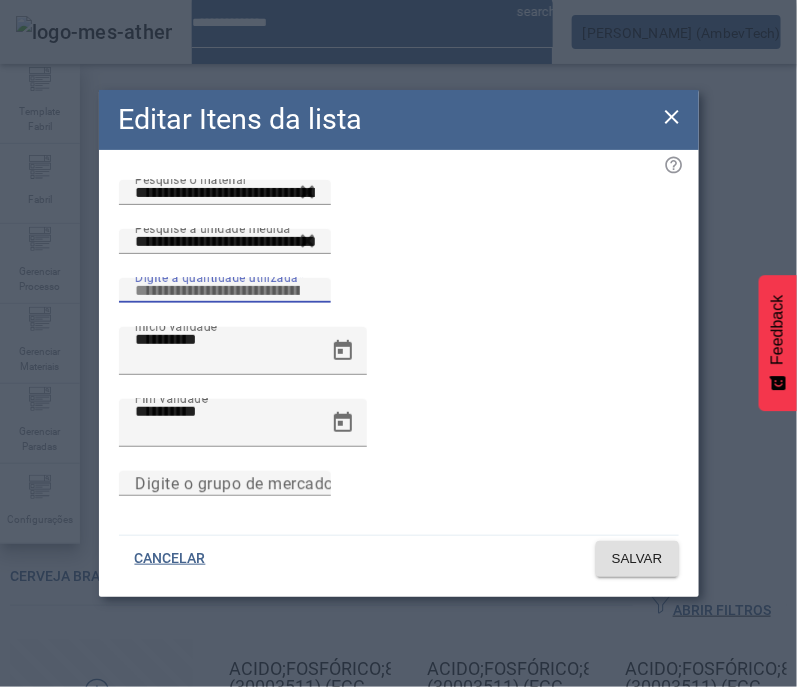 drag, startPoint x: 535, startPoint y: 307, endPoint x: 456, endPoint y: 311, distance: 79.101204 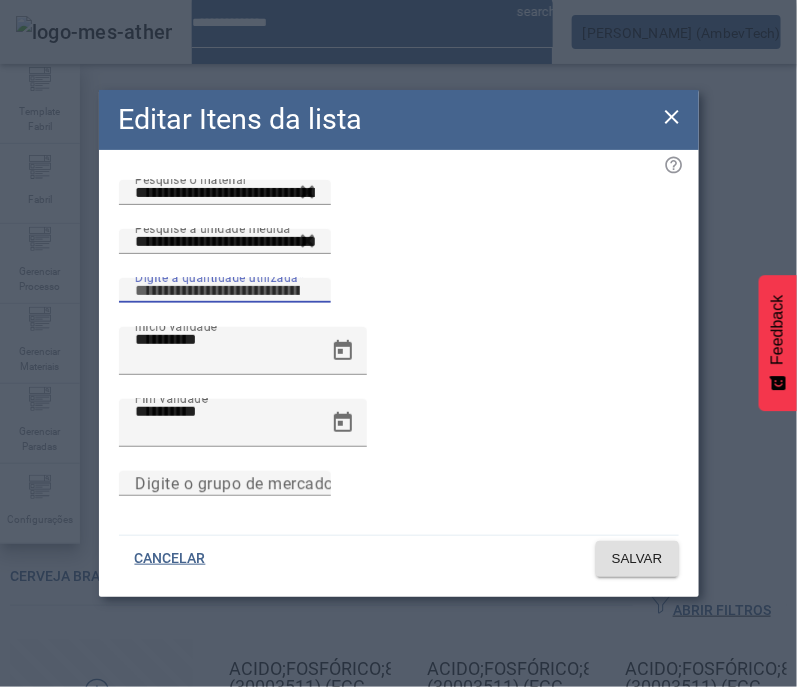 click on "Digite a quantidade utilizada ****" 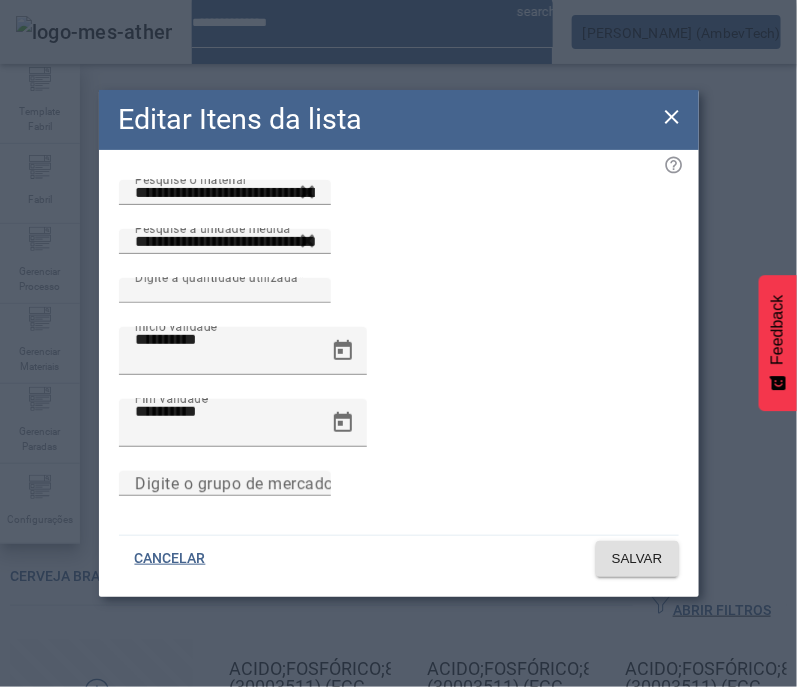 click on "Digite o grupo de mercadoria" 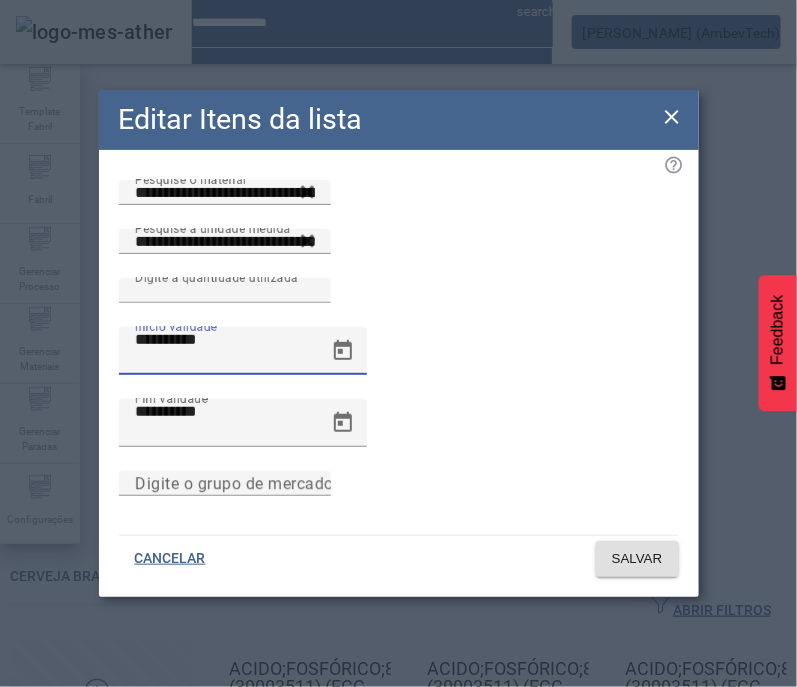 click on "**********" at bounding box center (225, 340) 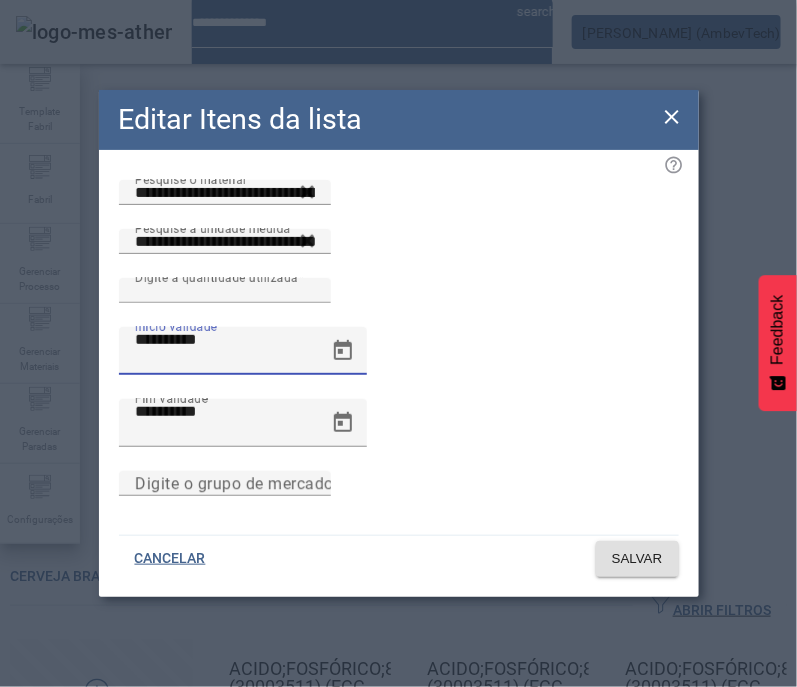 type on "**********" 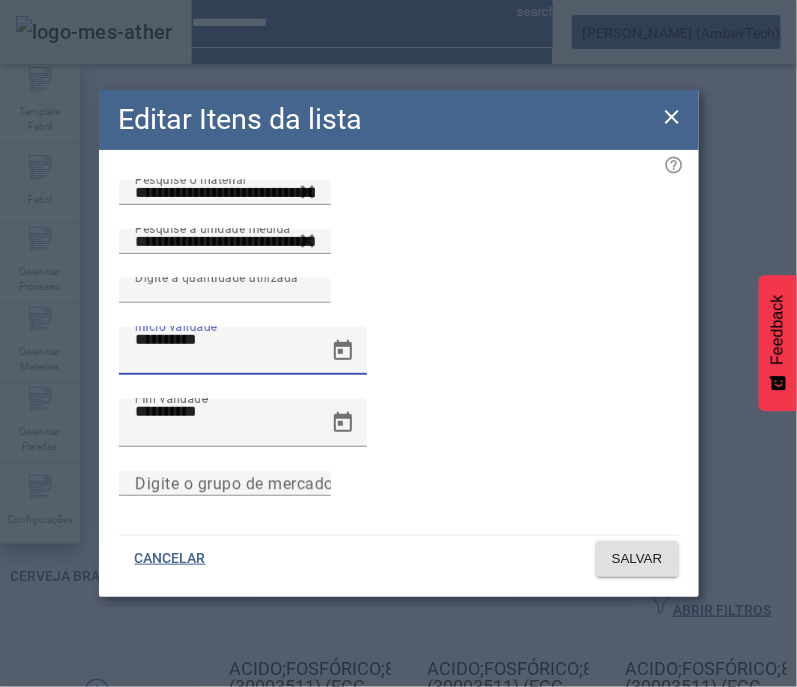 click on "Digite o grupo de mercadoria" 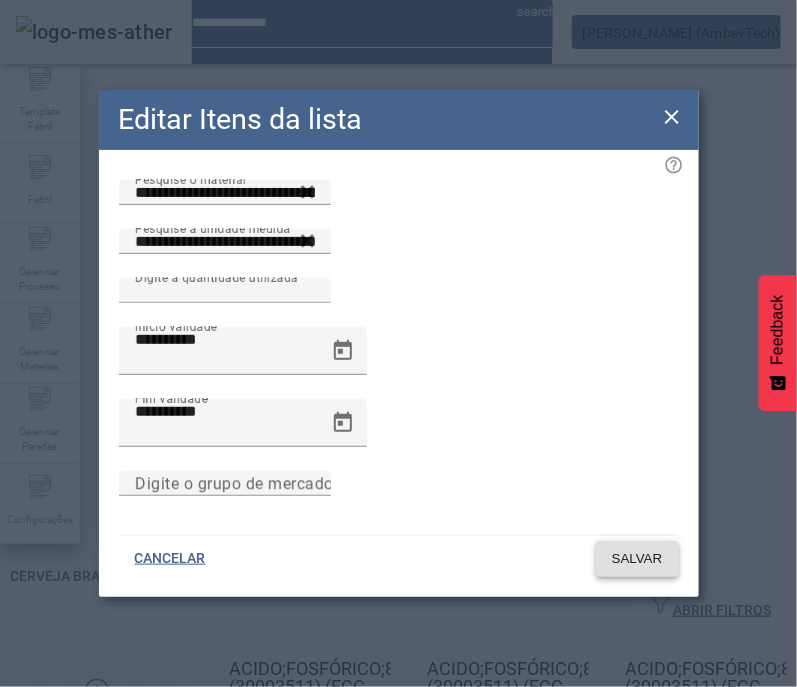 click 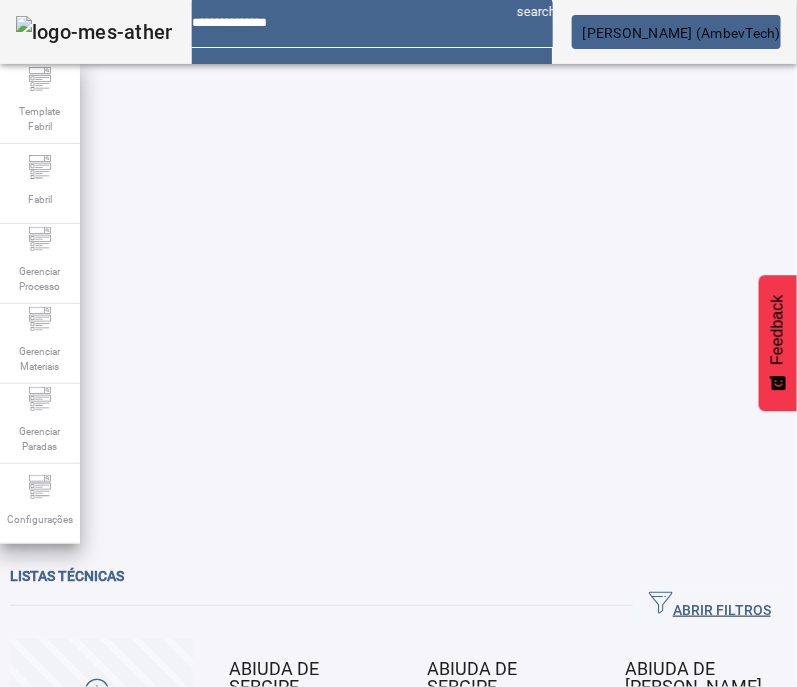 drag, startPoint x: 588, startPoint y: 82, endPoint x: 630, endPoint y: 112, distance: 51.613953 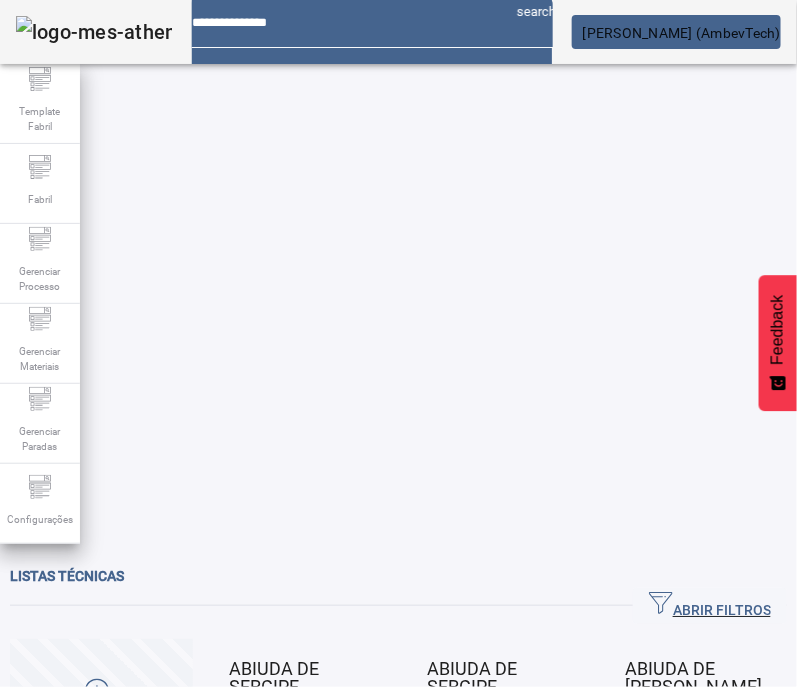 click 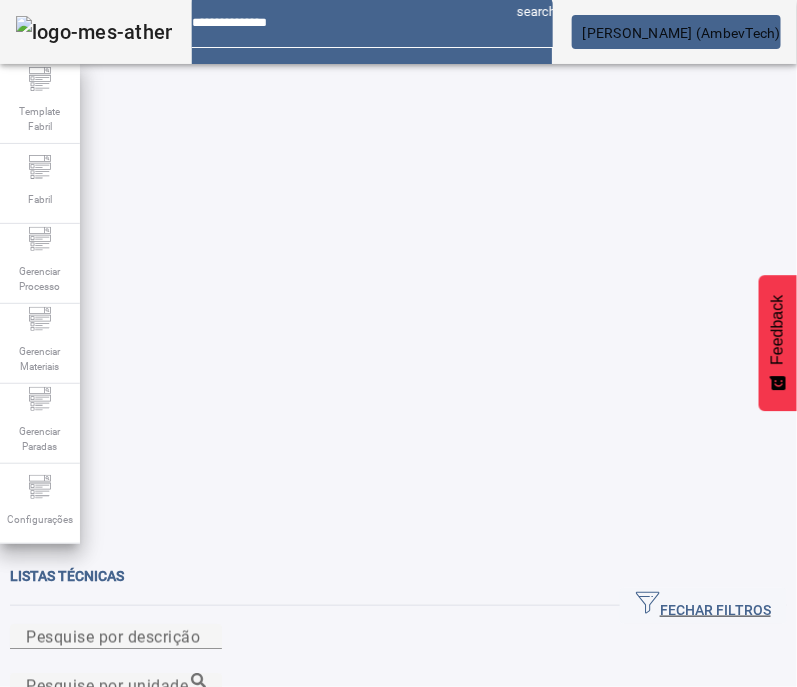 click 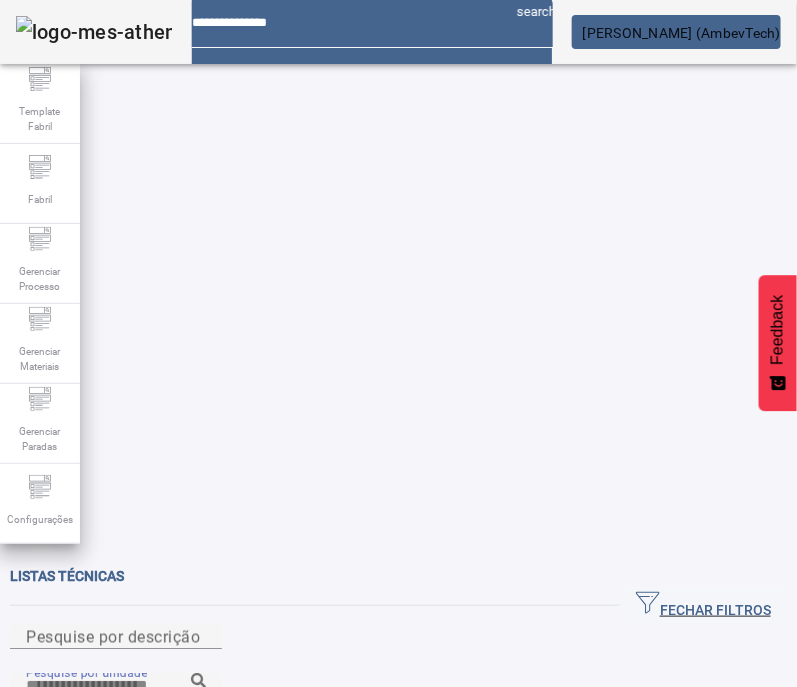 click on "Pesquise por unidade" at bounding box center [116, 686] 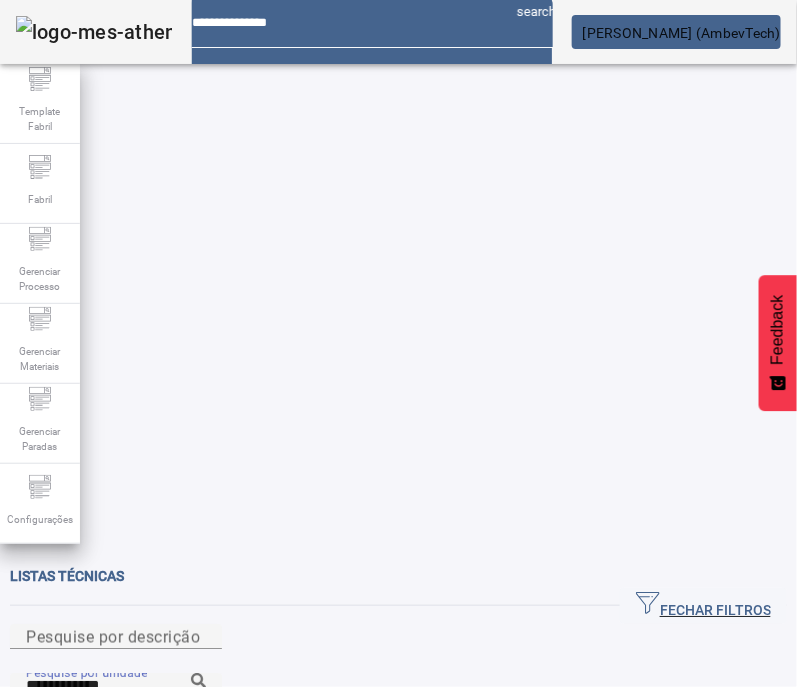 click 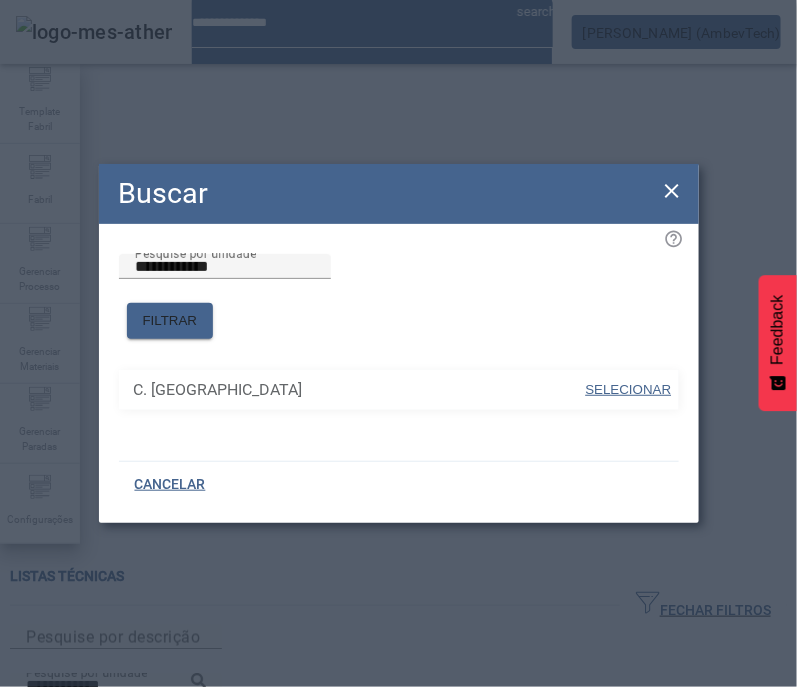 click on "SELECIONAR" at bounding box center (629, 389) 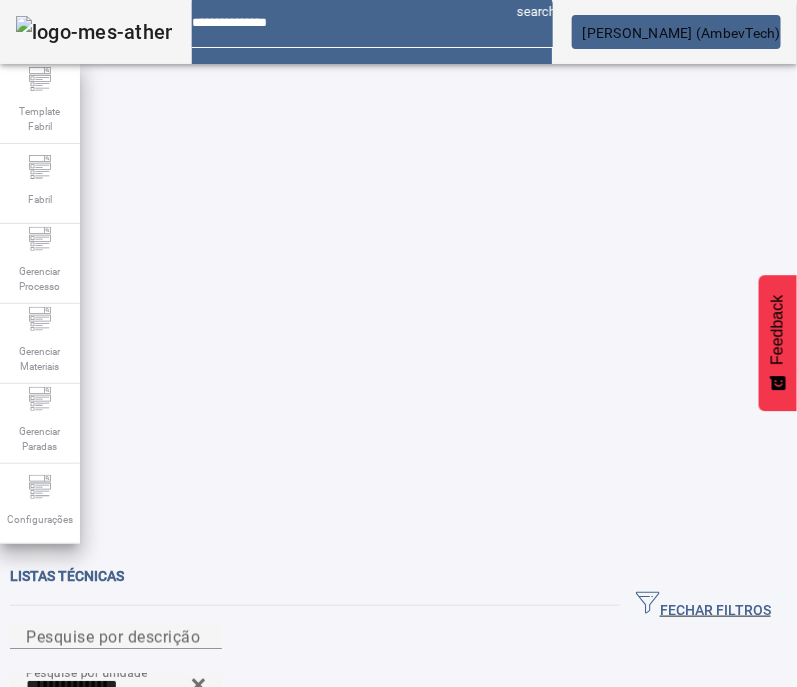 click on "Pesquise por resultante" at bounding box center [114, 734] 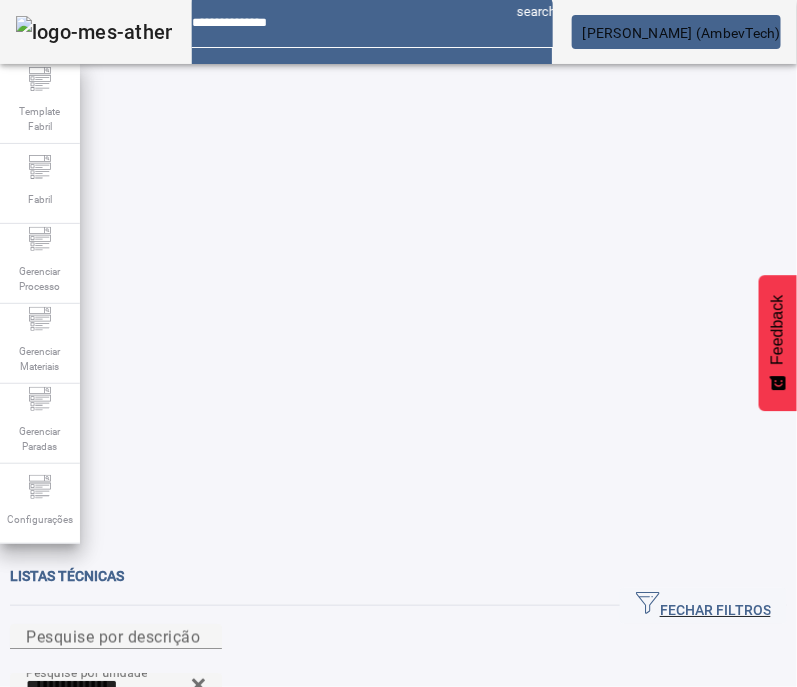 click 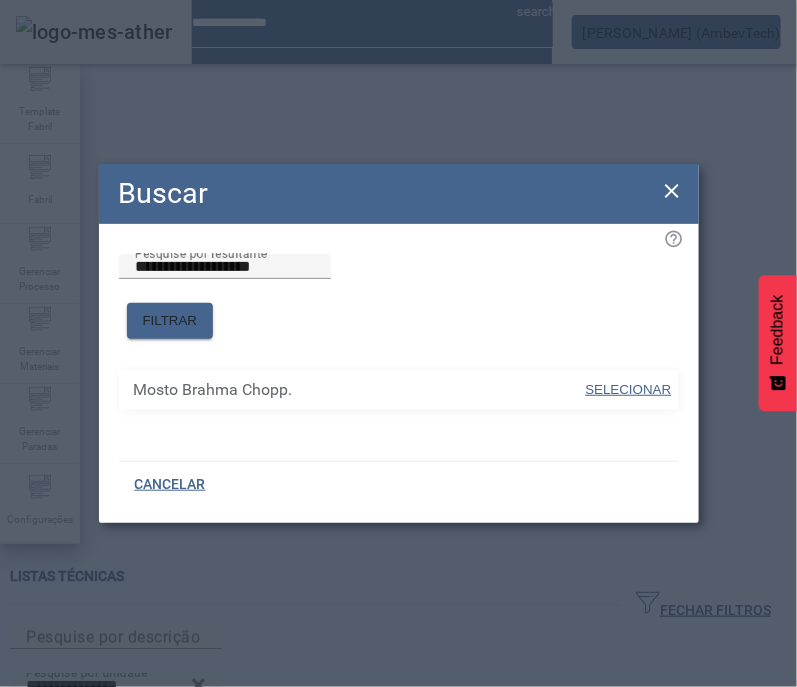 click at bounding box center (628, 390) 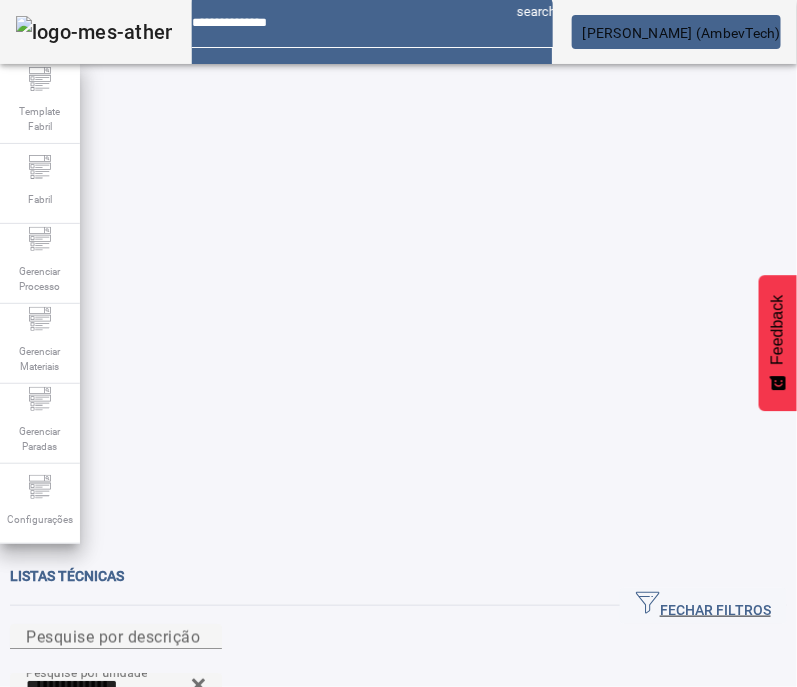 click on "FILTRAR" 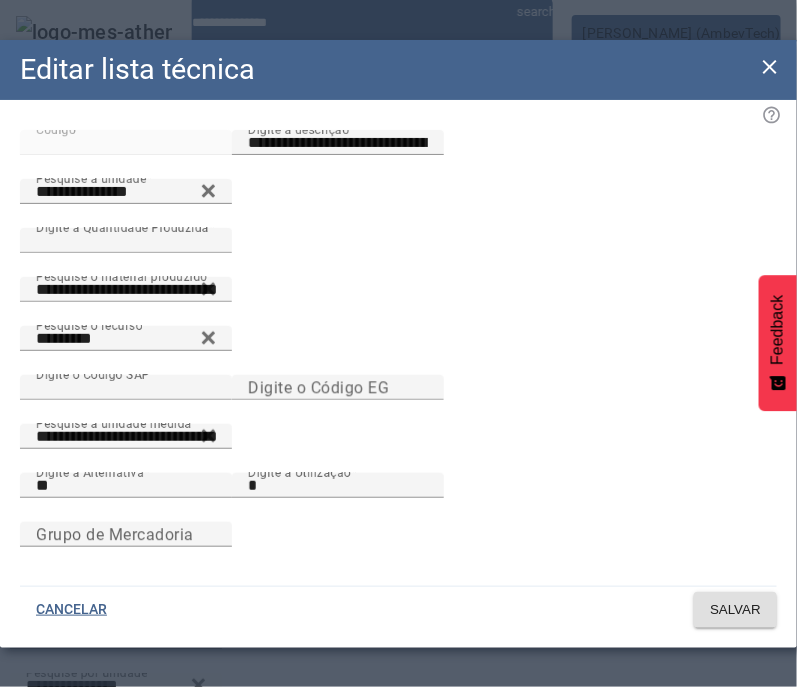 click 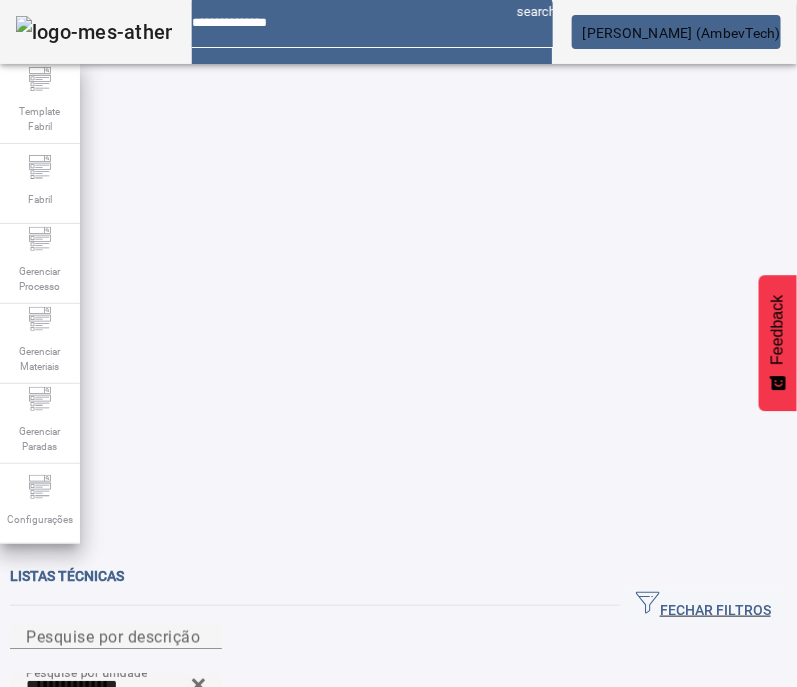 click at bounding box center (370, 1076) 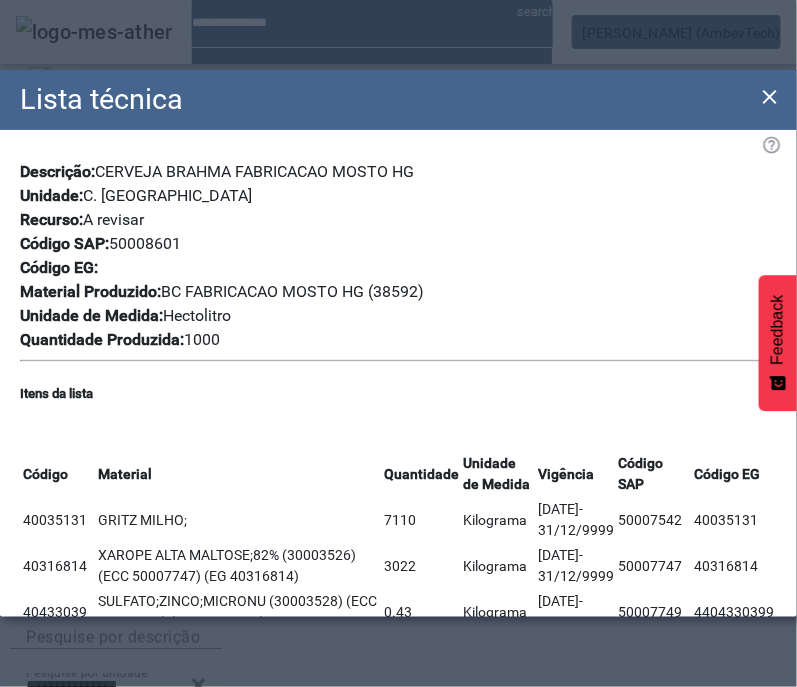click on "Vigência" 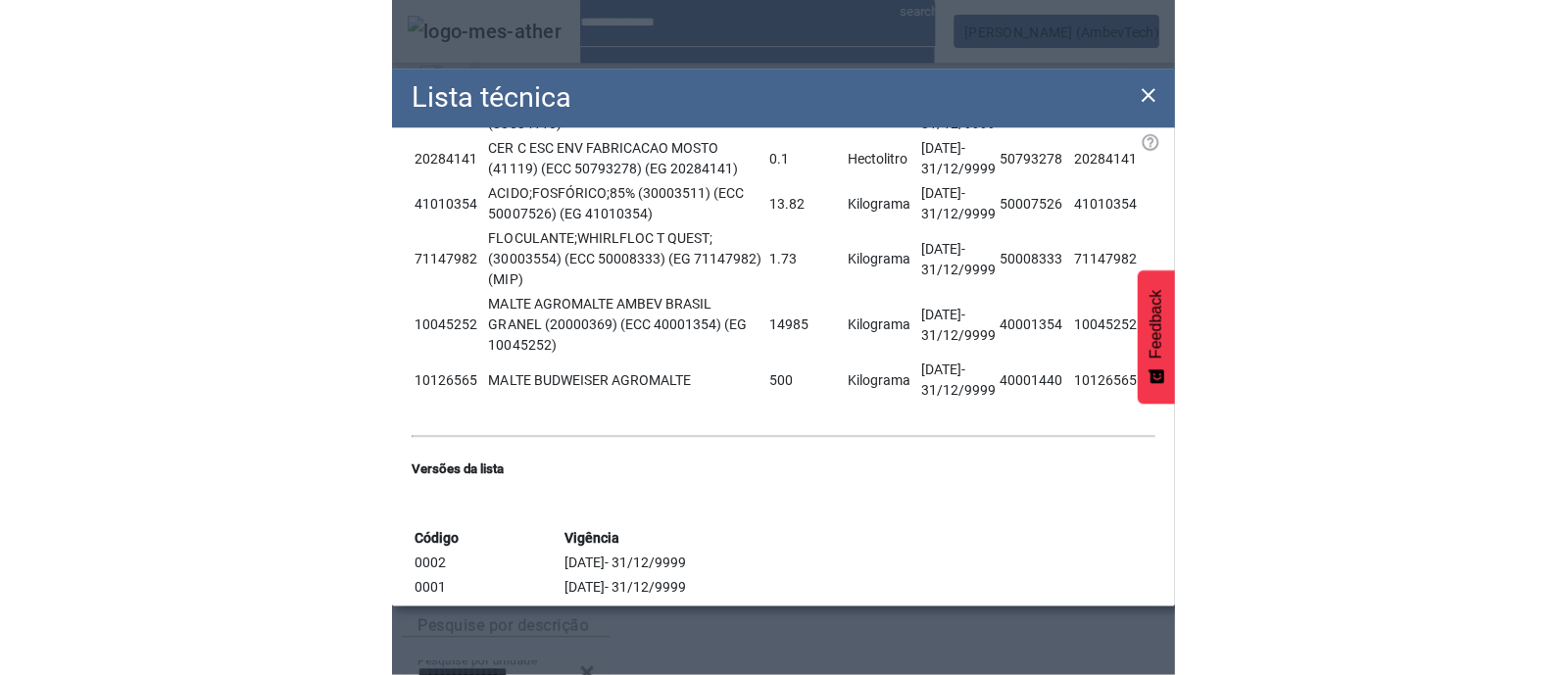 scroll, scrollTop: 1225, scrollLeft: 0, axis: vertical 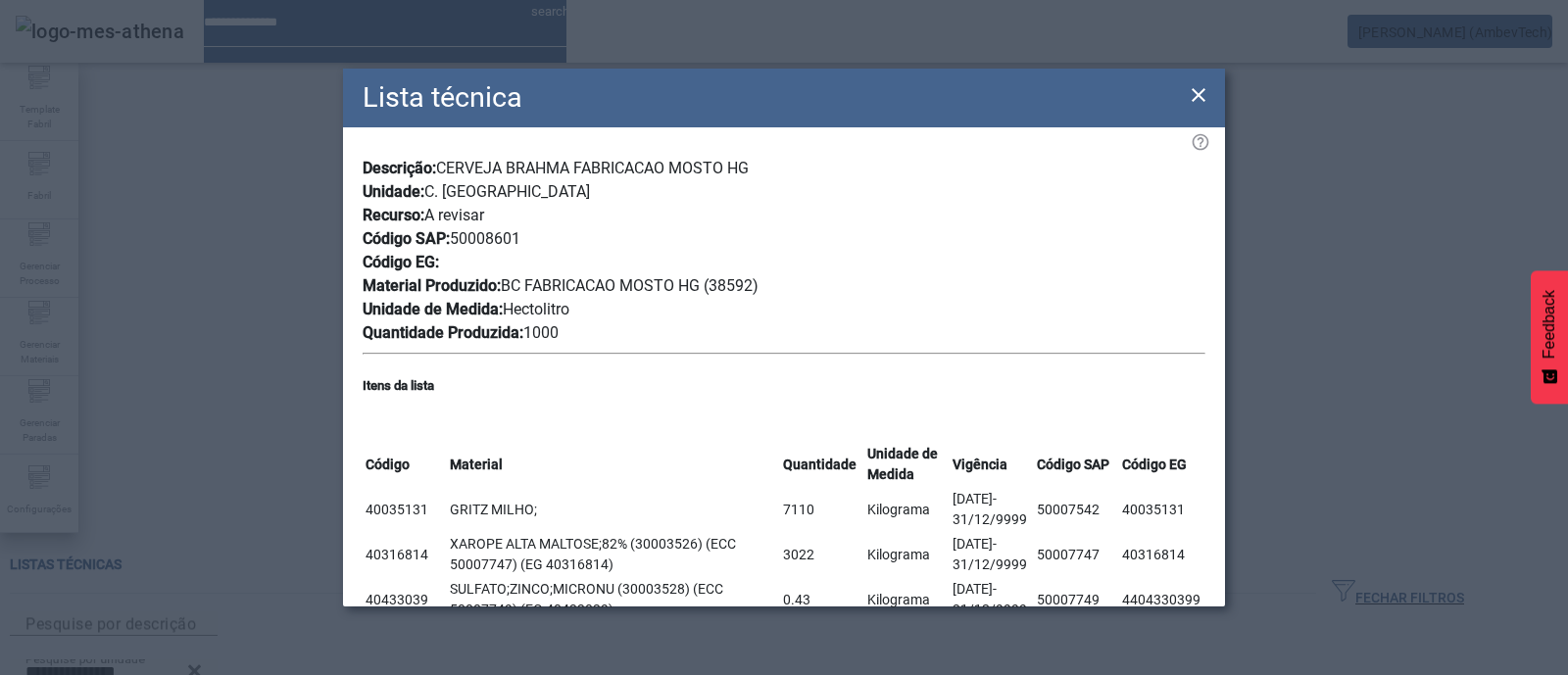 click 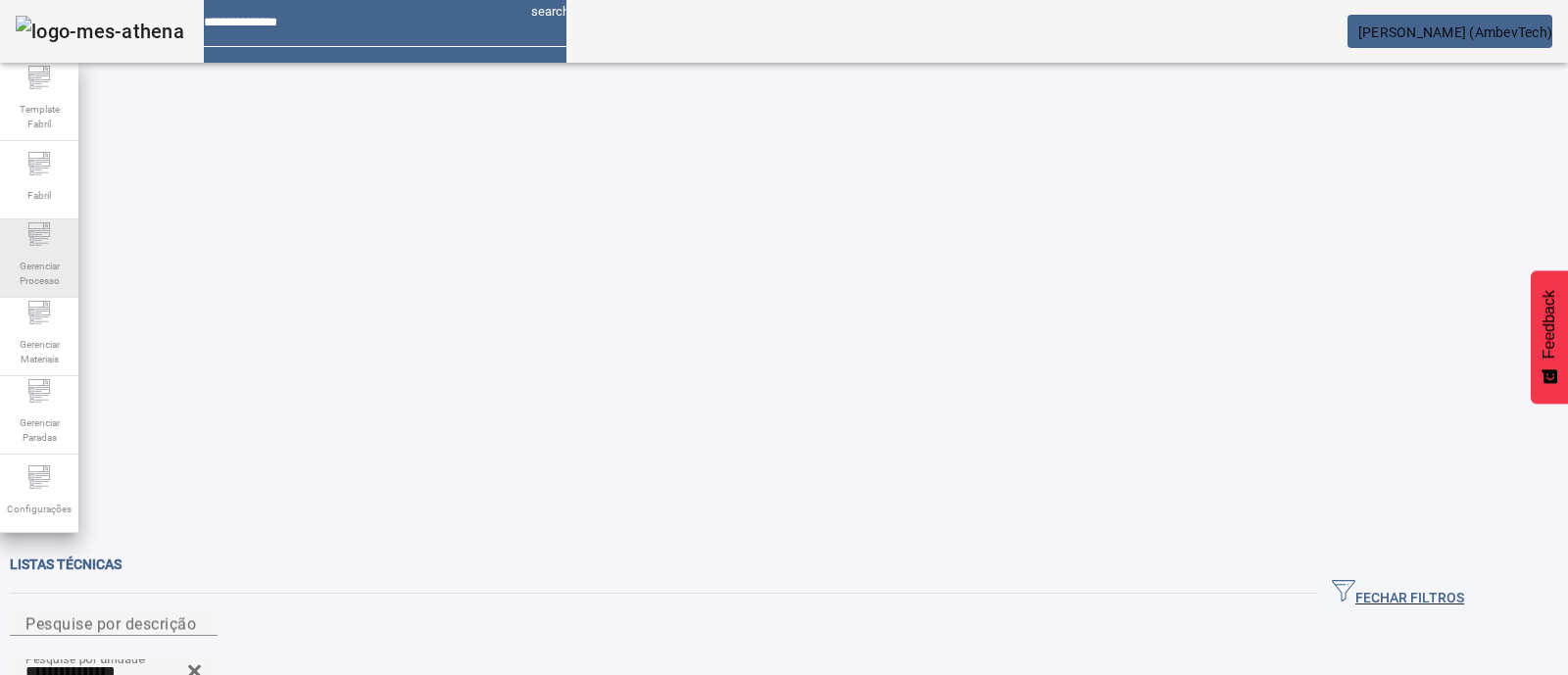 click on "Gerenciar Processo" 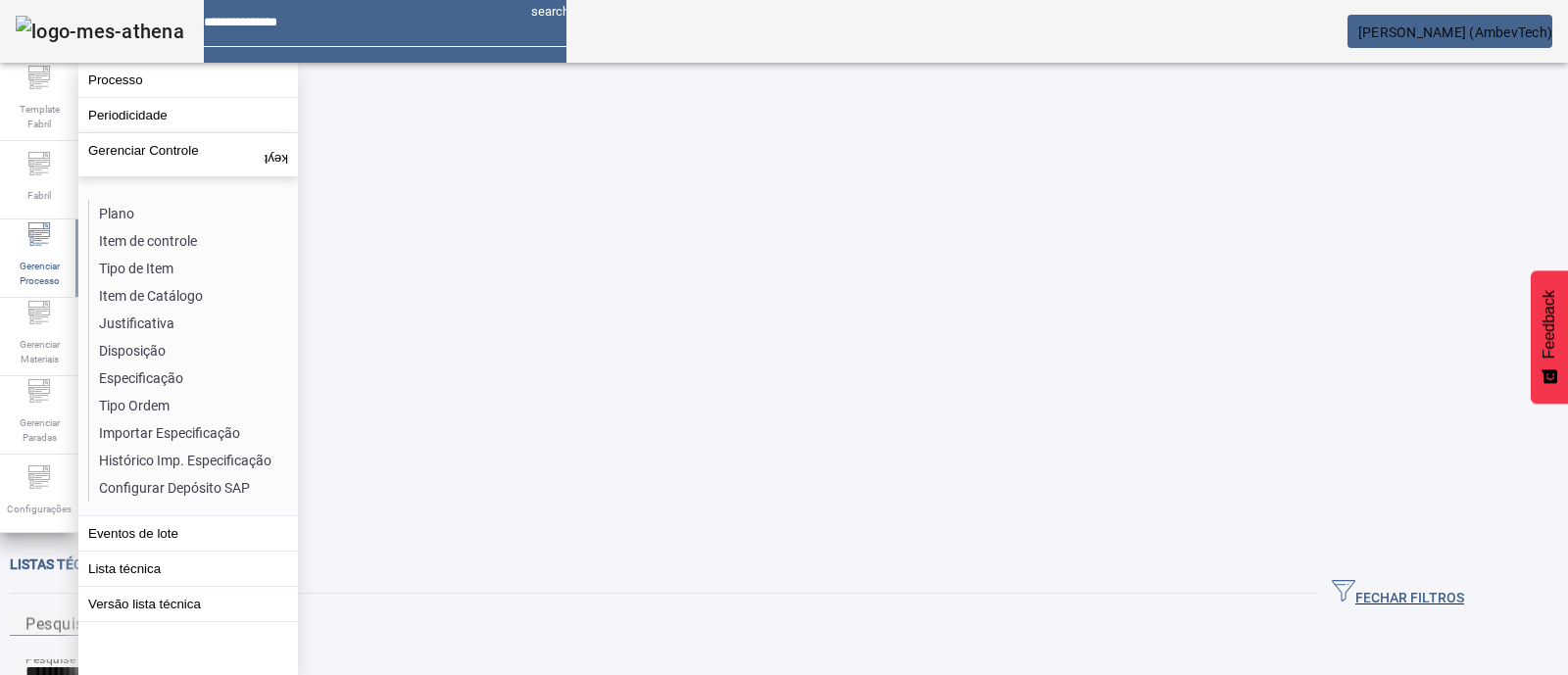 click on "search      [PERSON_NAME] (AmbevTech)" 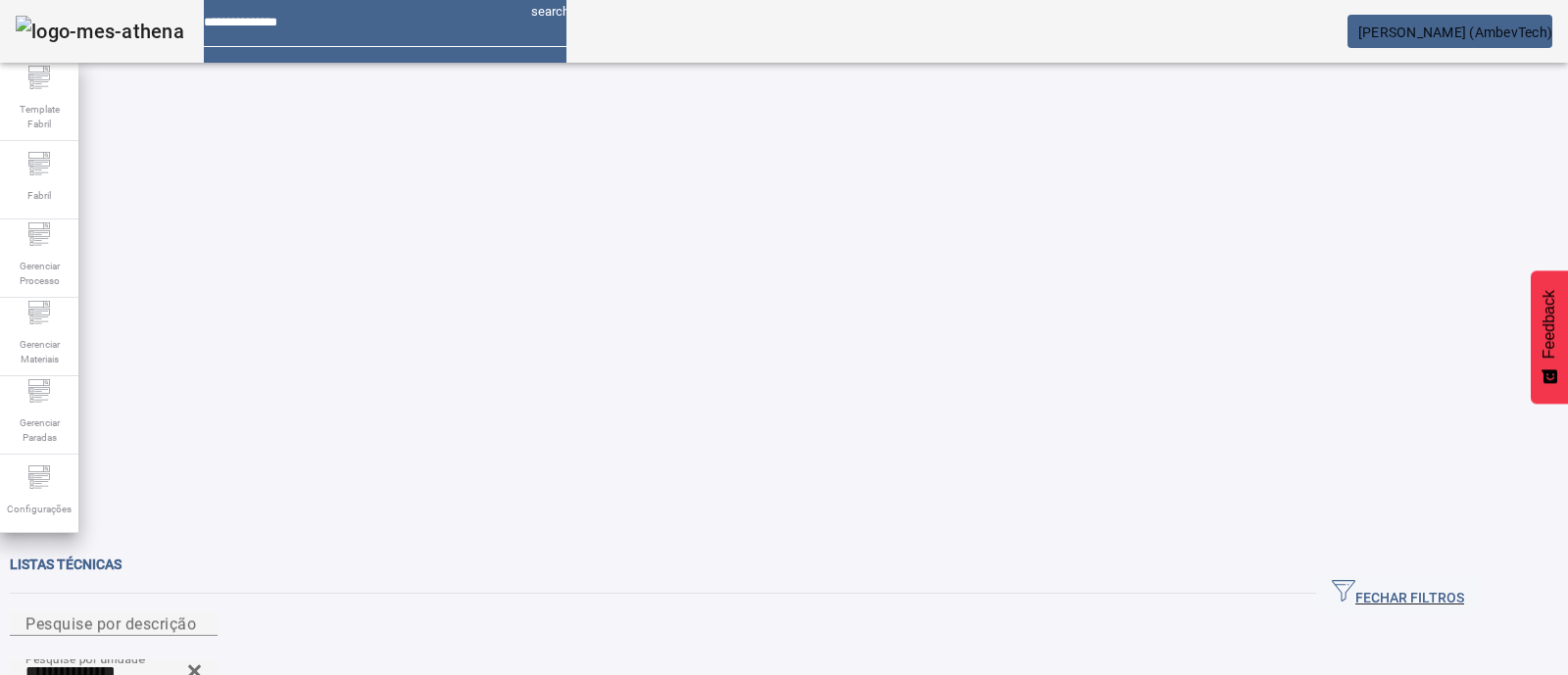 click at bounding box center [424, 1054] 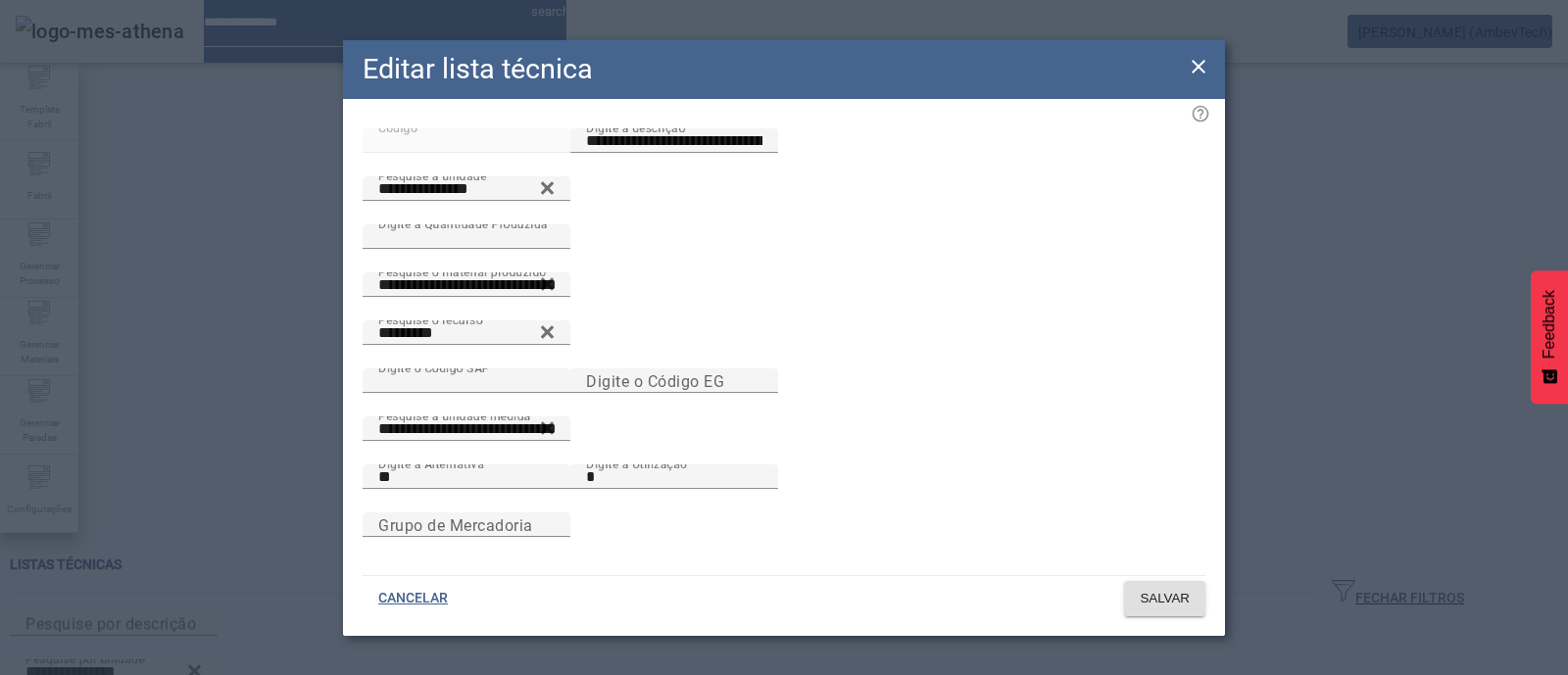 click 